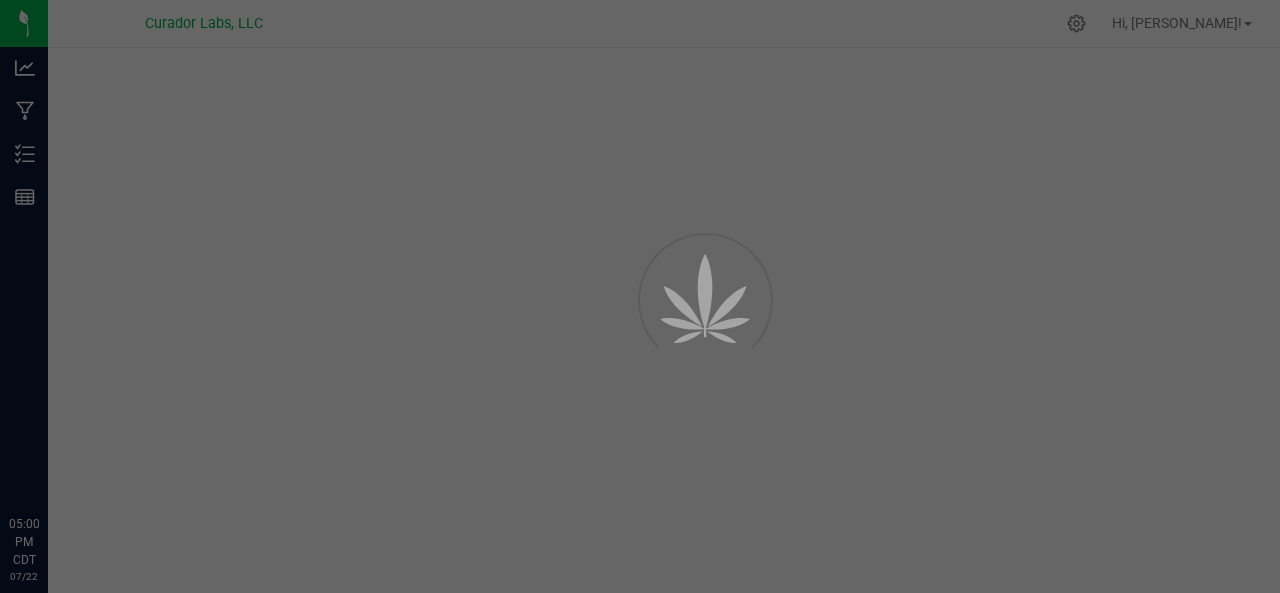 scroll, scrollTop: 0, scrollLeft: 0, axis: both 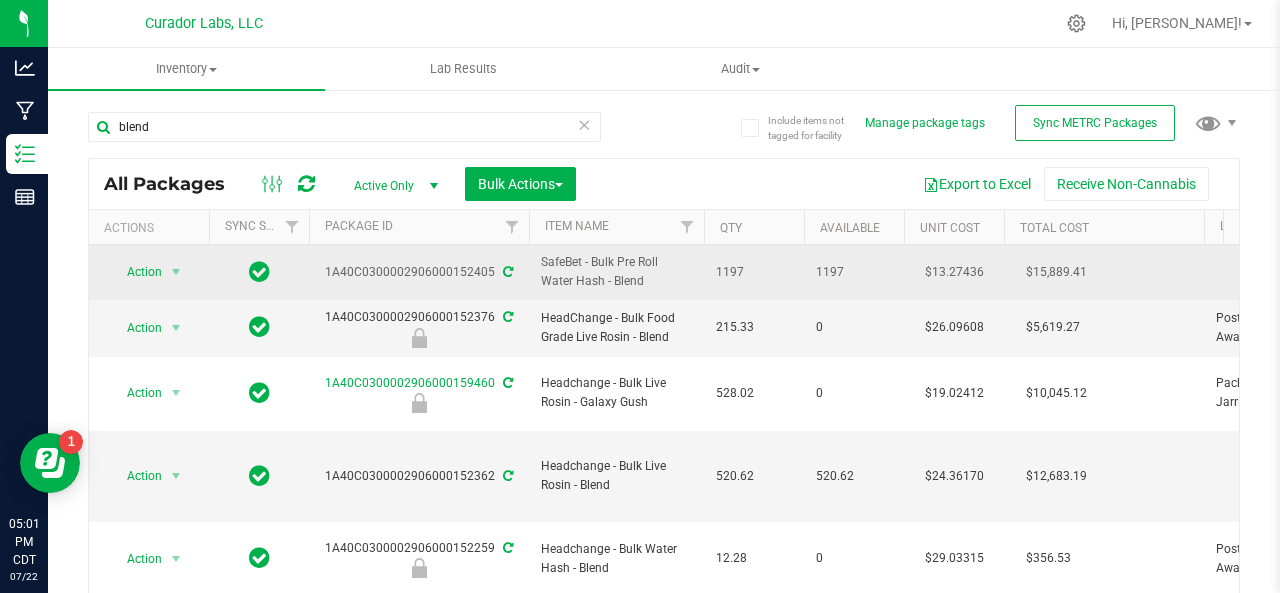 click on "SafeBet - Bulk Pre Roll Water Hash - Blend" at bounding box center (616, 272) 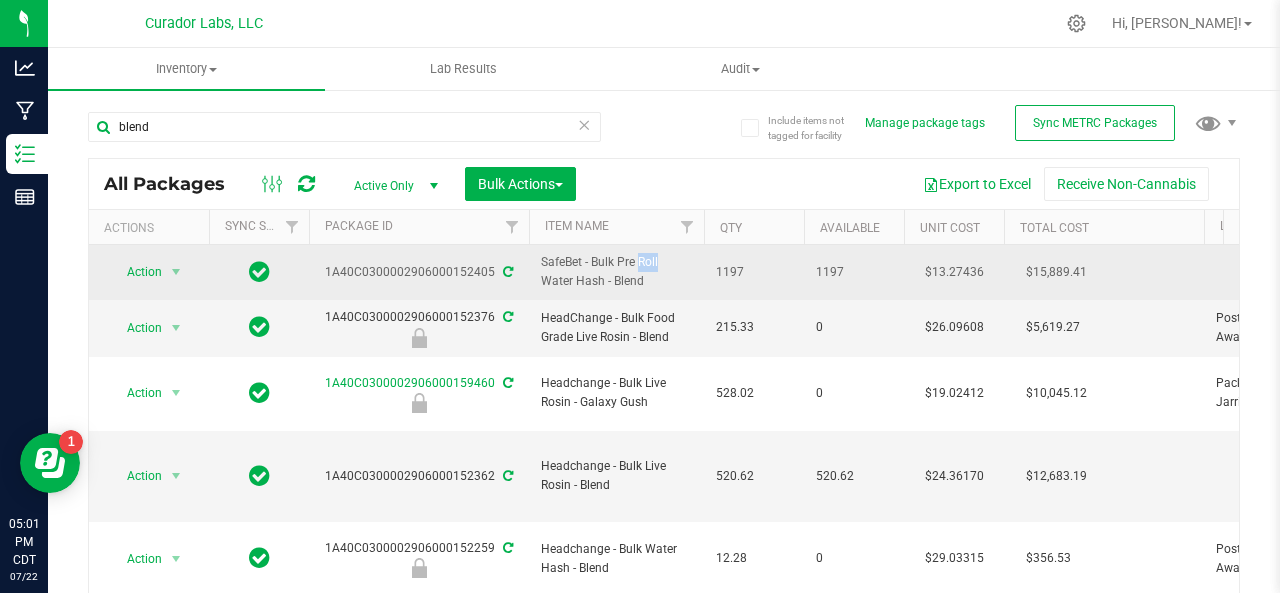 click on "SafeBet - Bulk Pre Roll Water Hash - Blend" at bounding box center [616, 272] 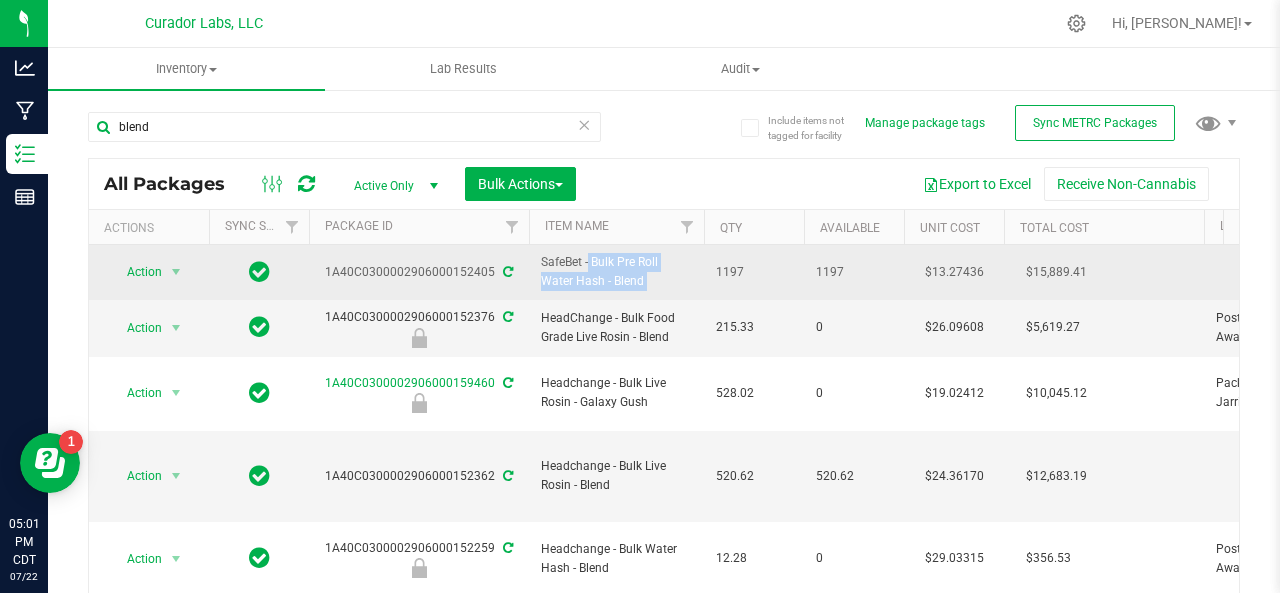 click on "SafeBet - Bulk Pre Roll Water Hash - Blend" at bounding box center [616, 272] 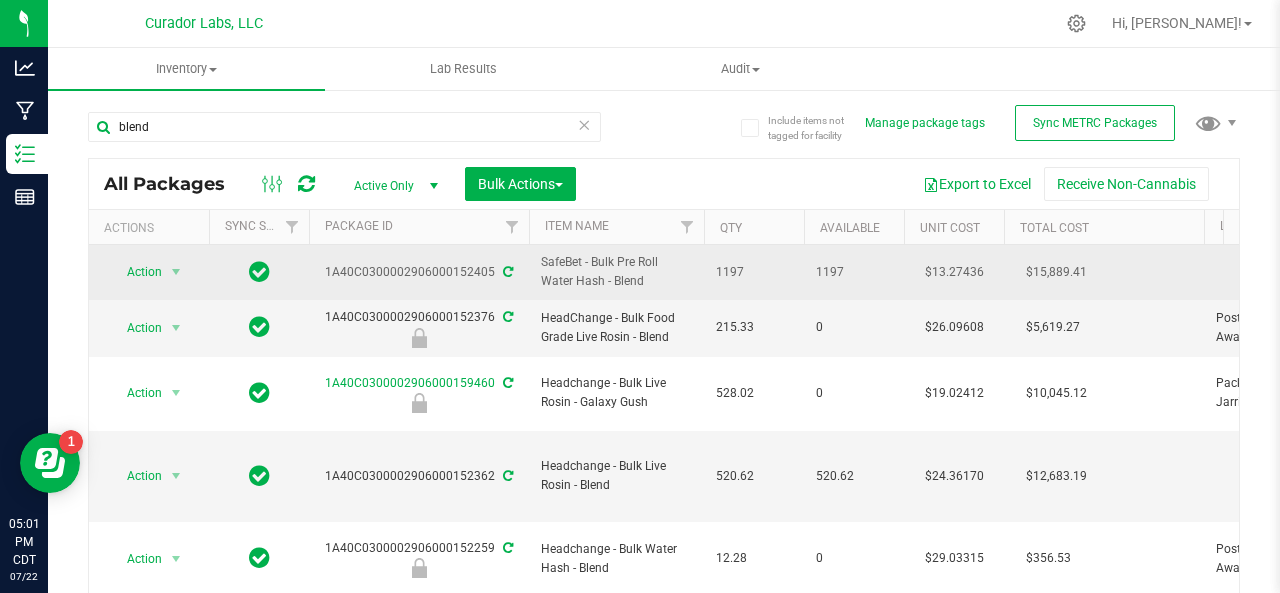 click on "1A40C0300002906000152405" at bounding box center [419, 272] 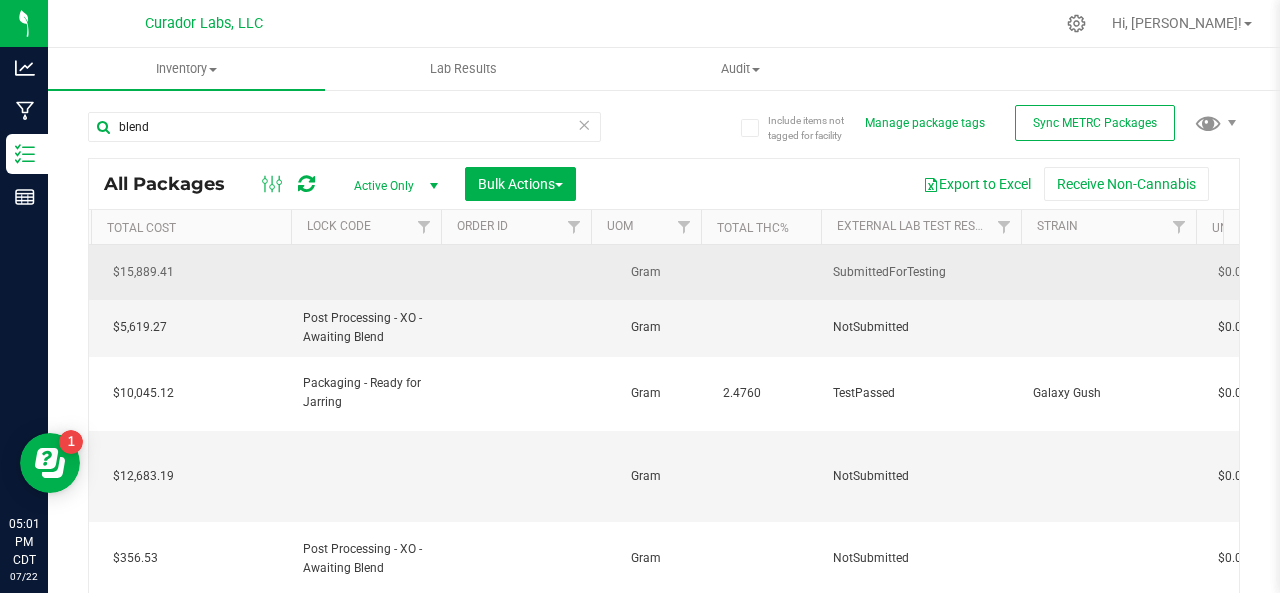 scroll, scrollTop: 0, scrollLeft: 917, axis: horizontal 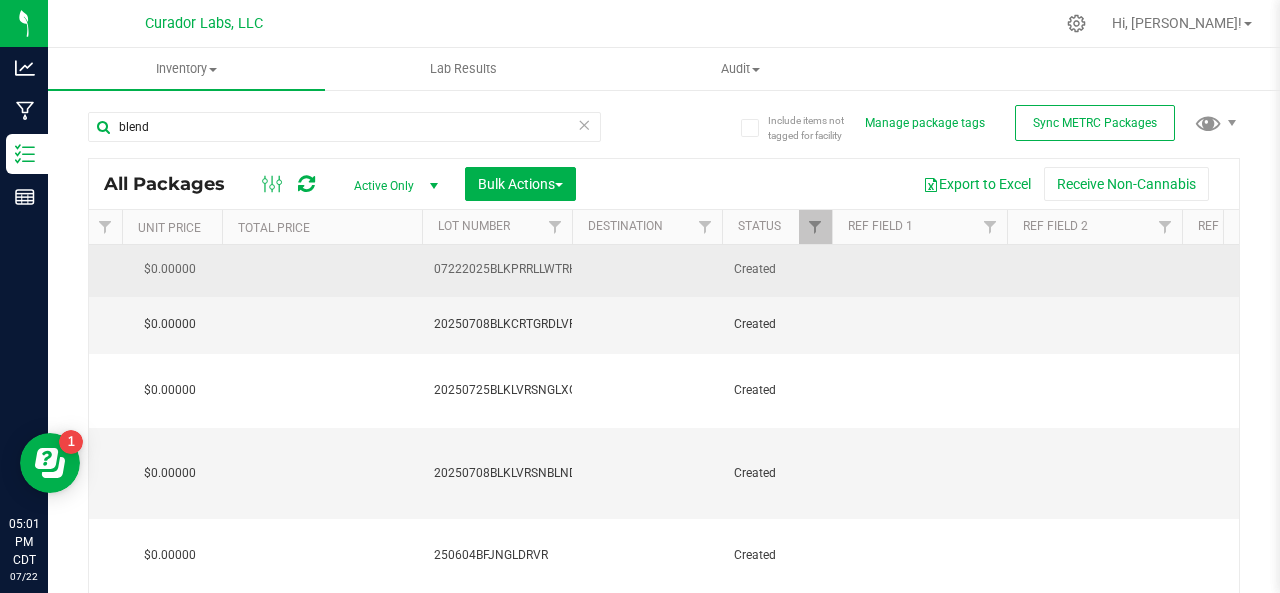 click on "07222025BLKPRRLLWTRHSHBLND" at bounding box center [529, 269] 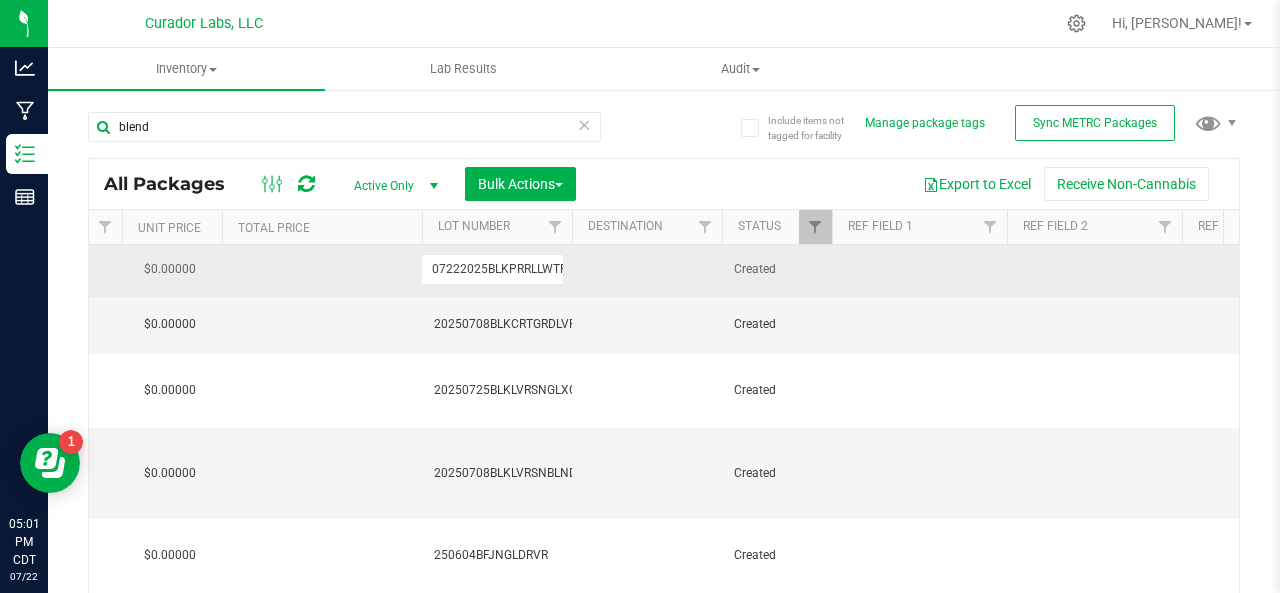click on "07222025BLKPRRLLWTRHSHBLND" at bounding box center (492, 269) 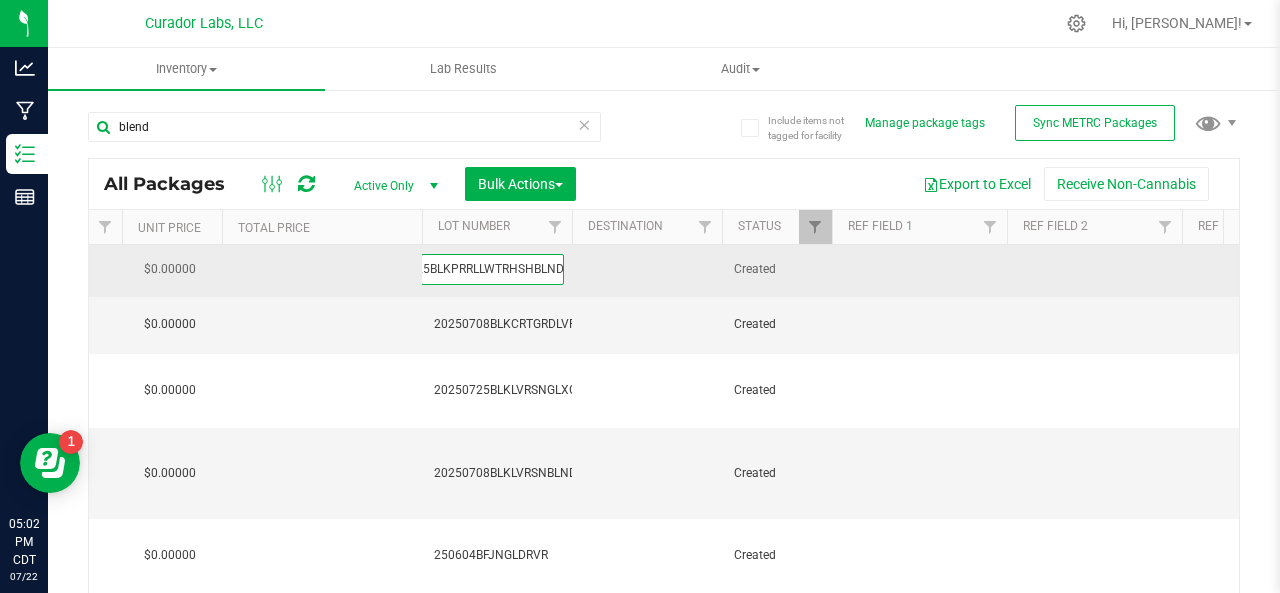 scroll, scrollTop: 0, scrollLeft: 0, axis: both 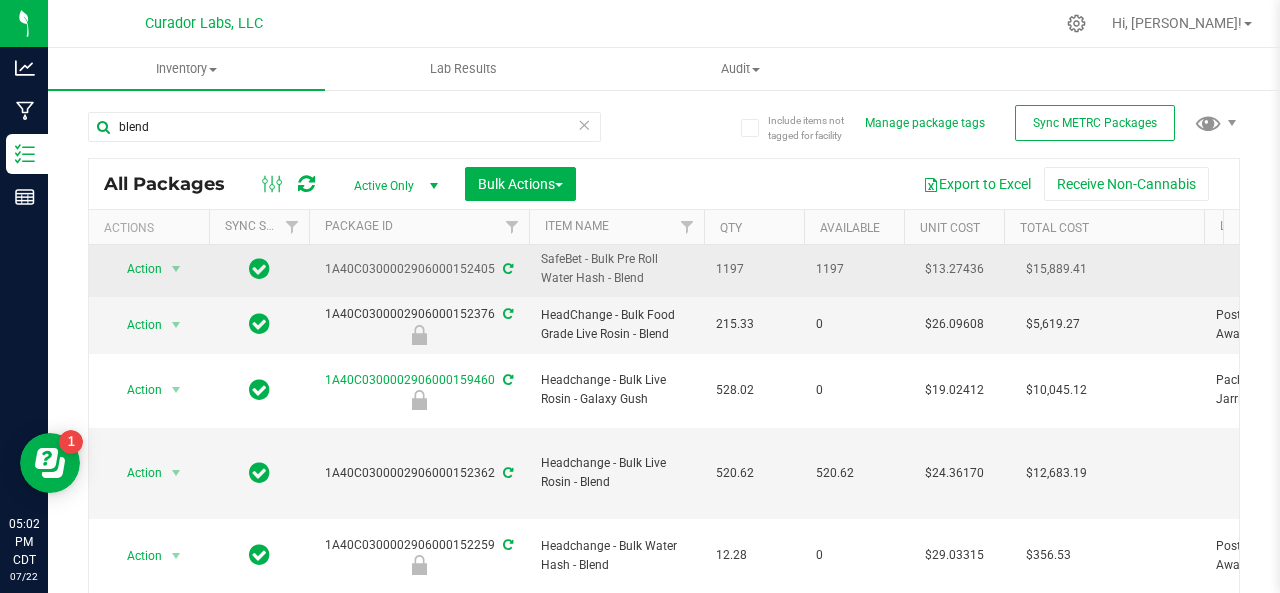 click on "1A40C0300002906000152405" at bounding box center (419, 269) 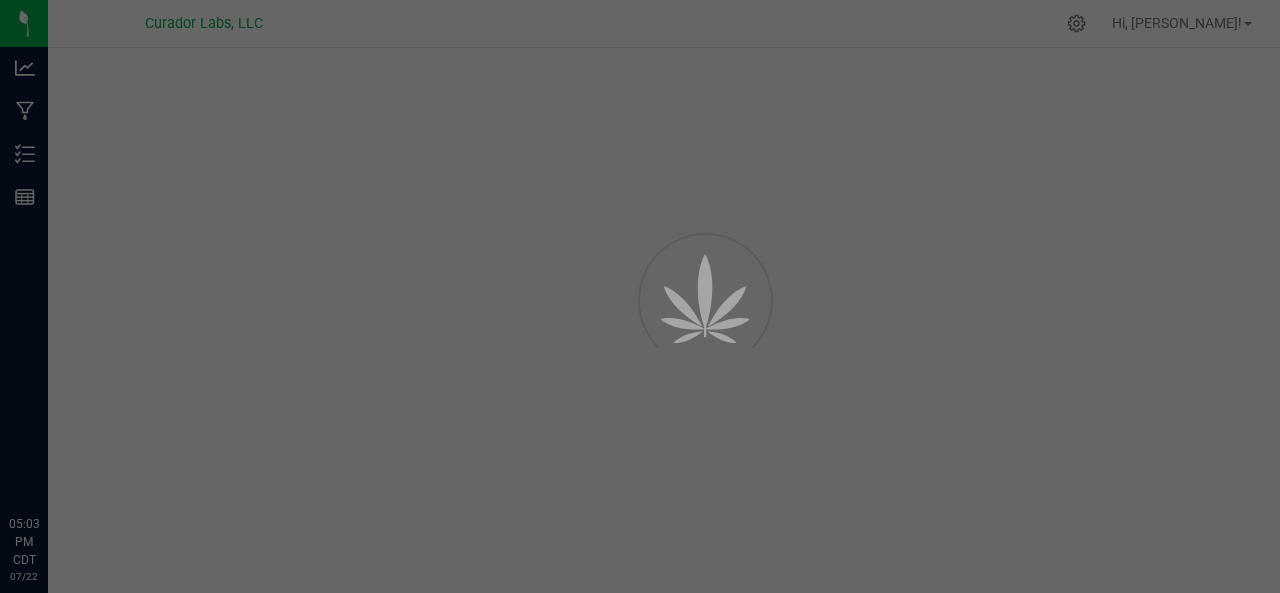 scroll, scrollTop: 0, scrollLeft: 0, axis: both 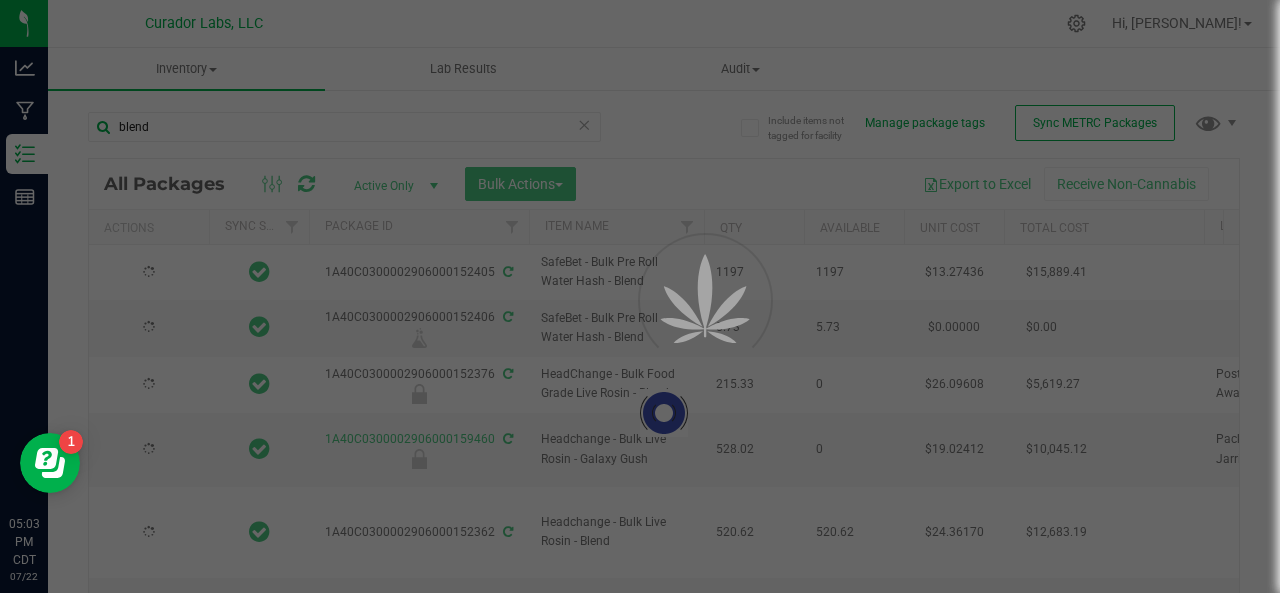 type on "[DATE]" 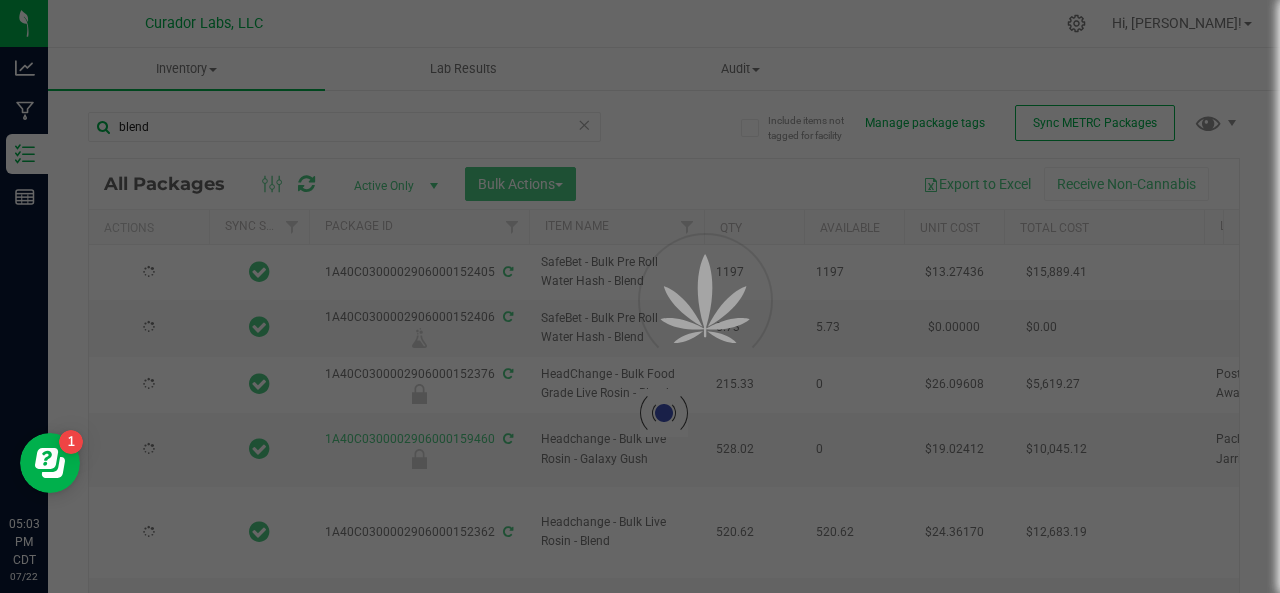 type on "[DATE]" 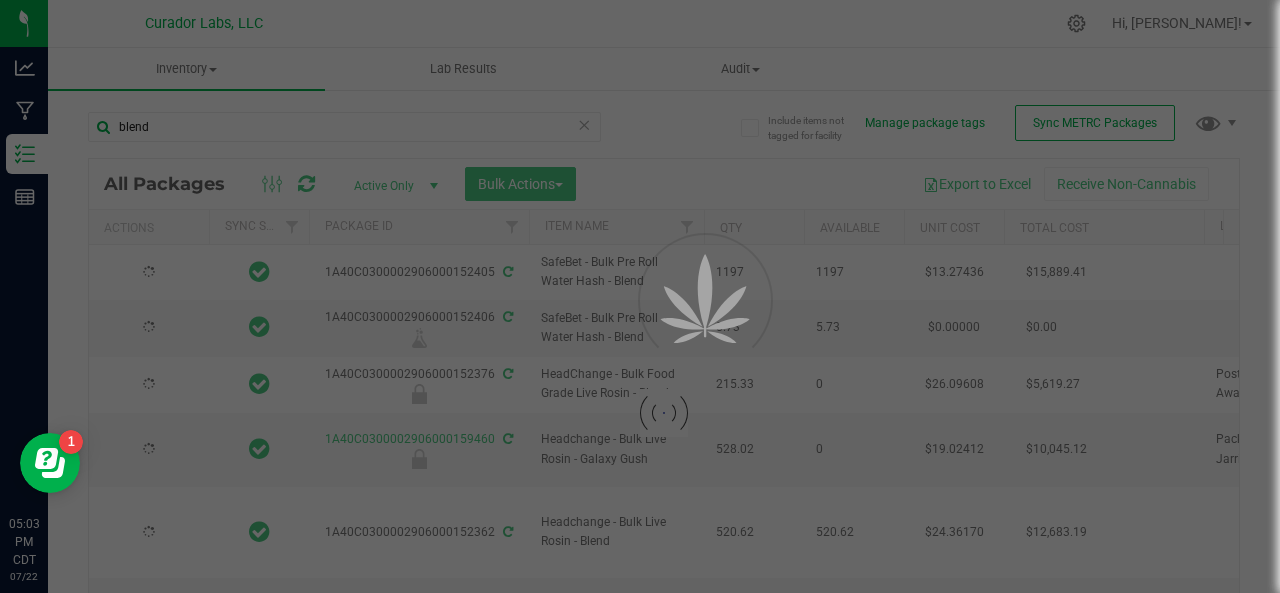 type on "[DATE]" 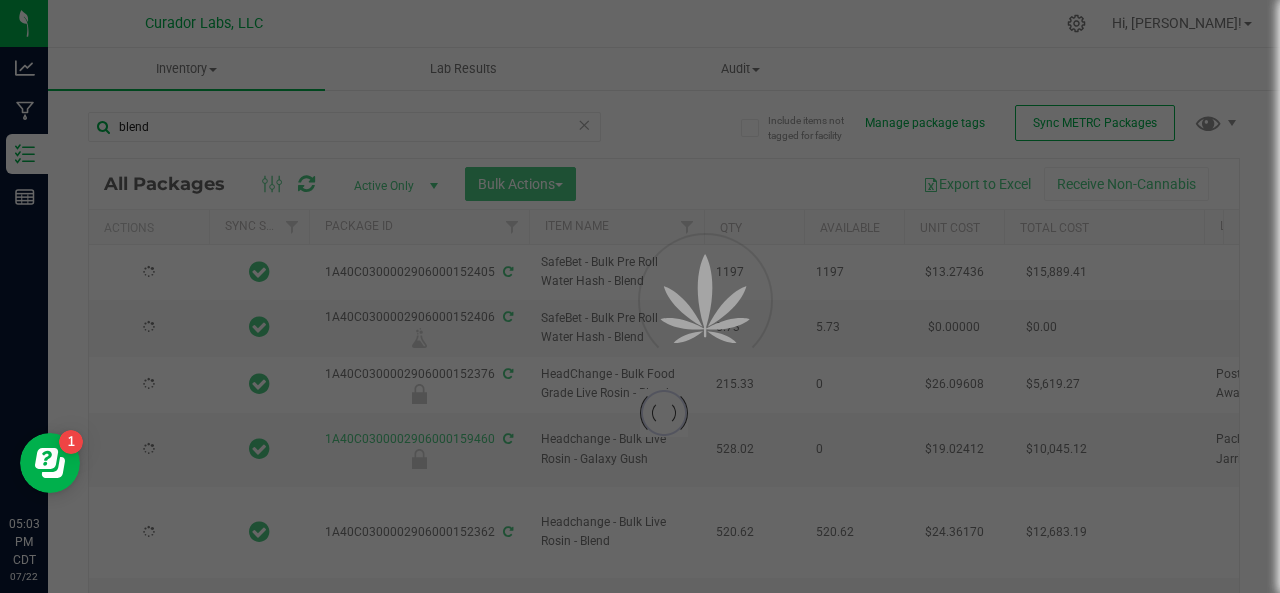 type on "[DATE]" 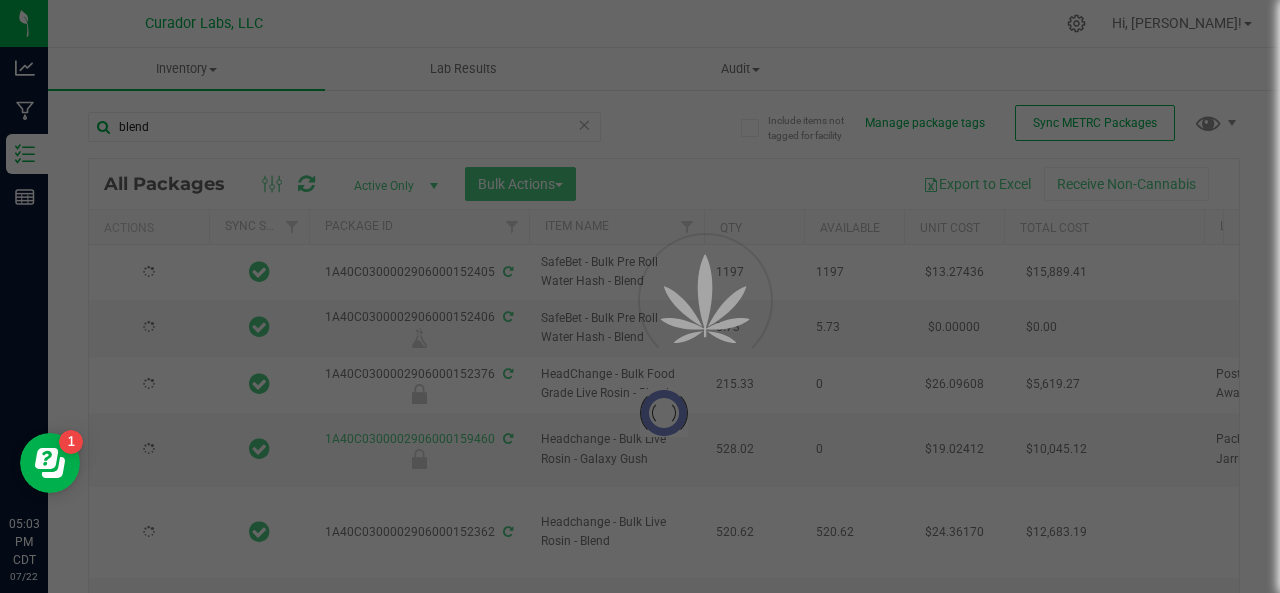 type on "[DATE]" 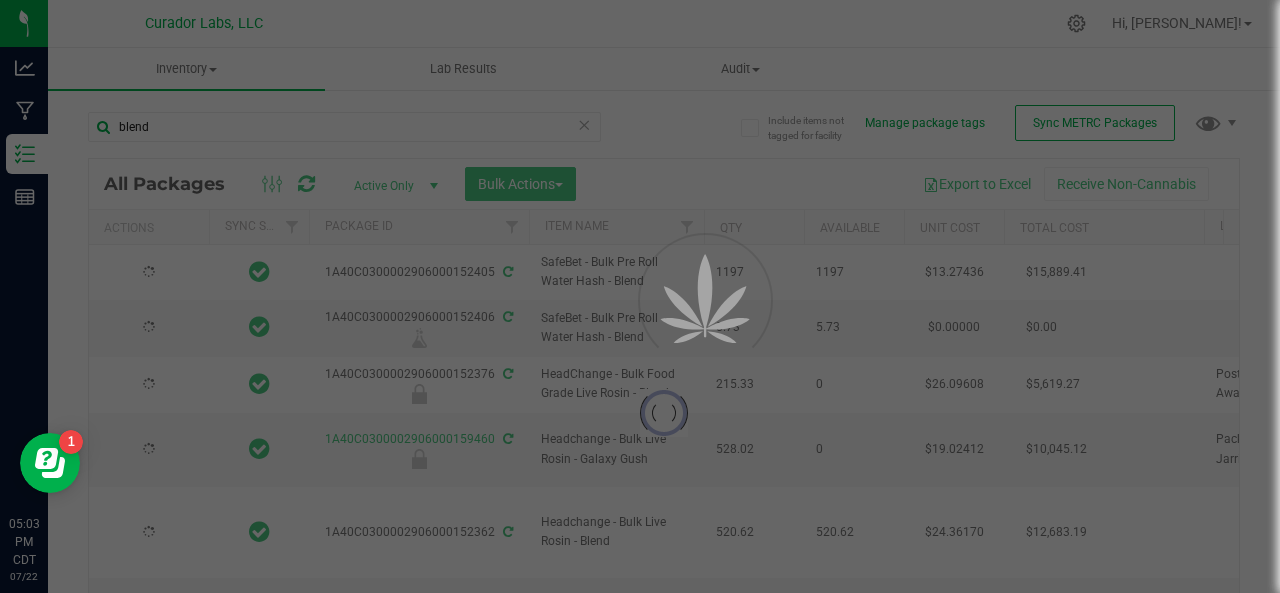 type on "[DATE]" 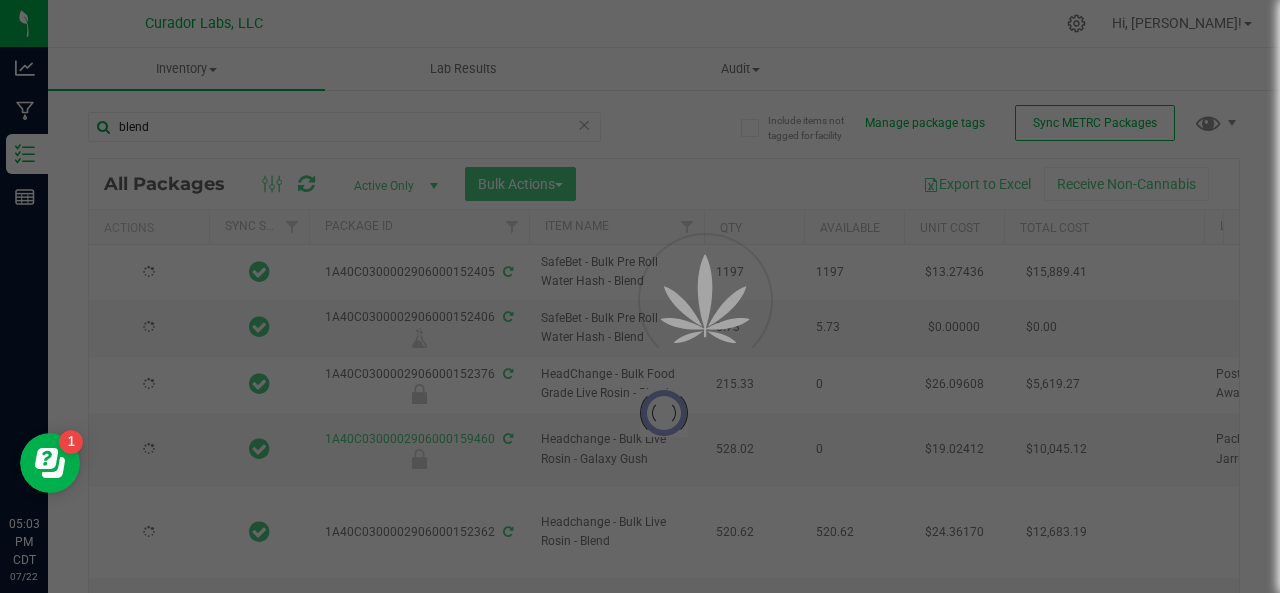 type on "[DATE]" 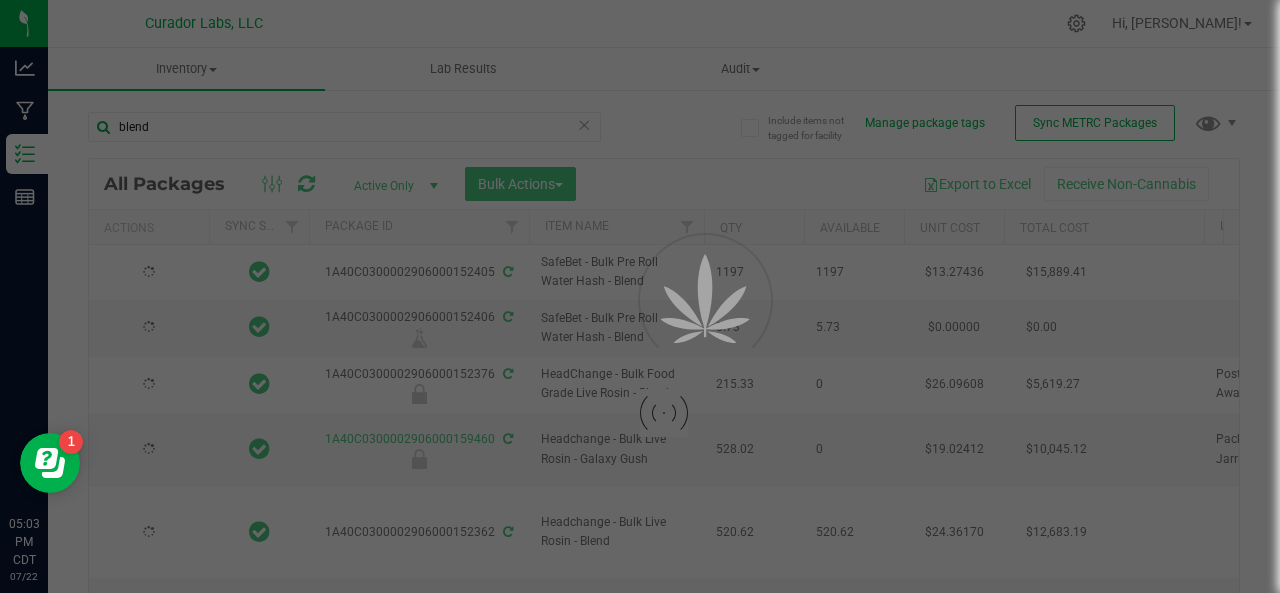 type on "[DATE]" 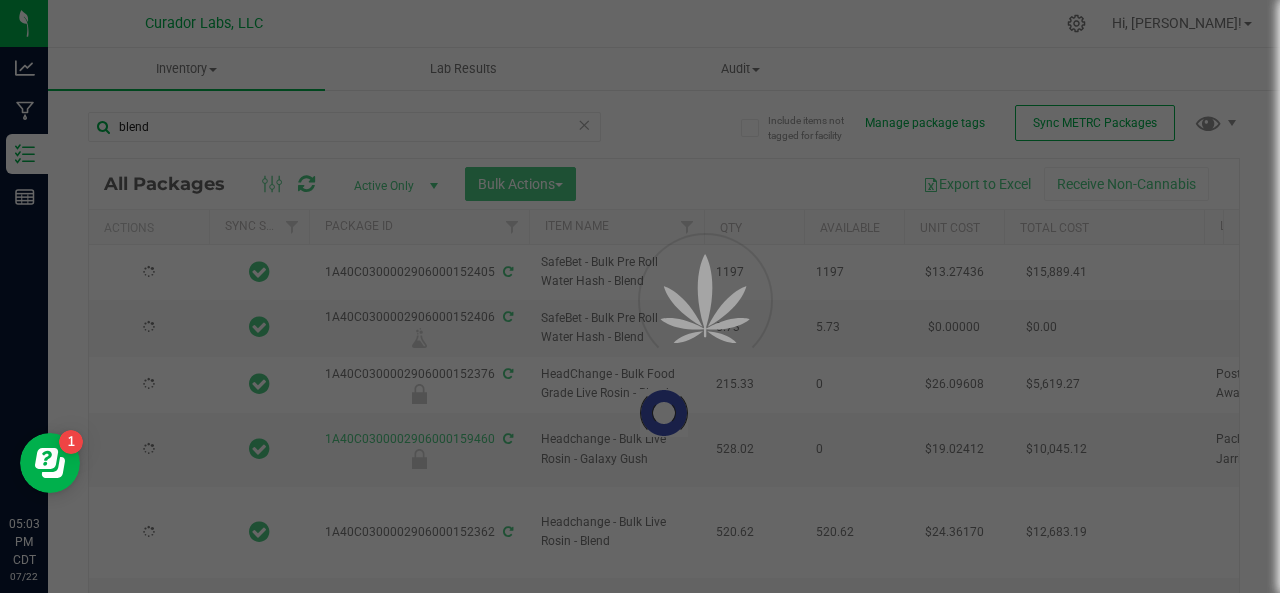 type on "[DATE]" 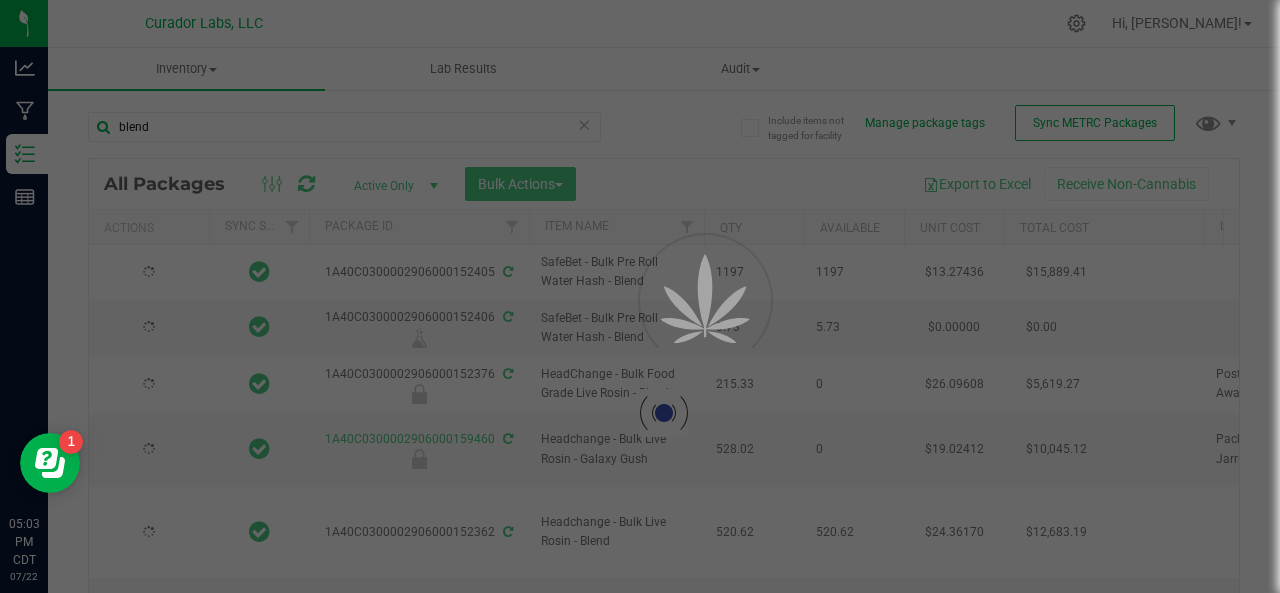 type on "[DATE]" 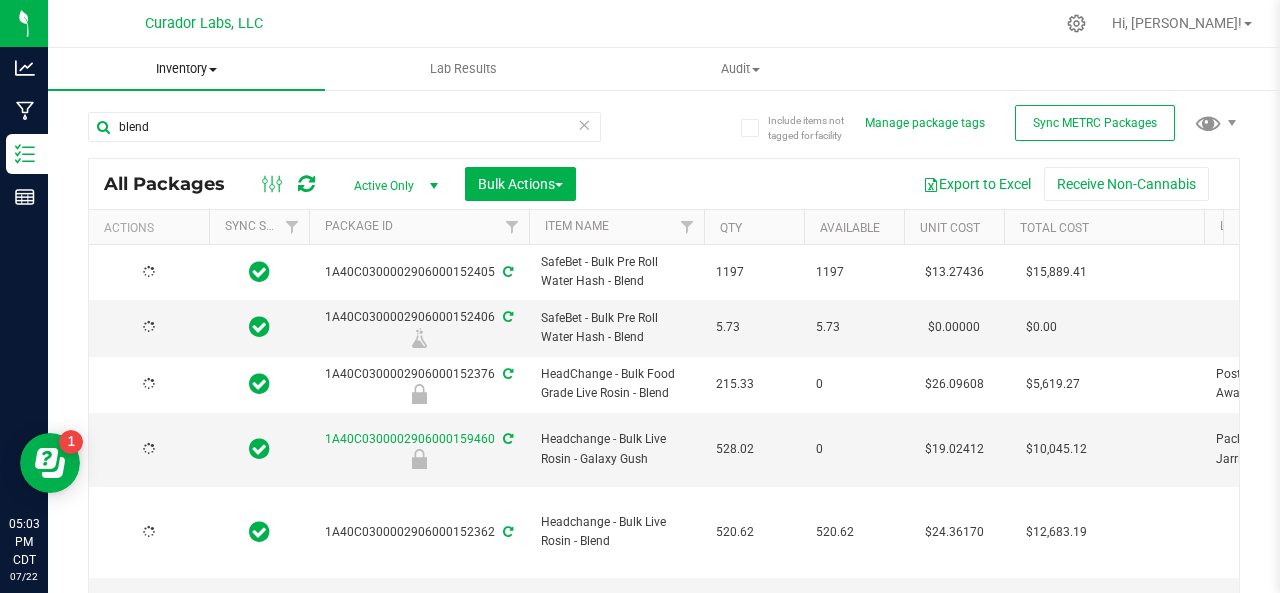 type on "[DATE]" 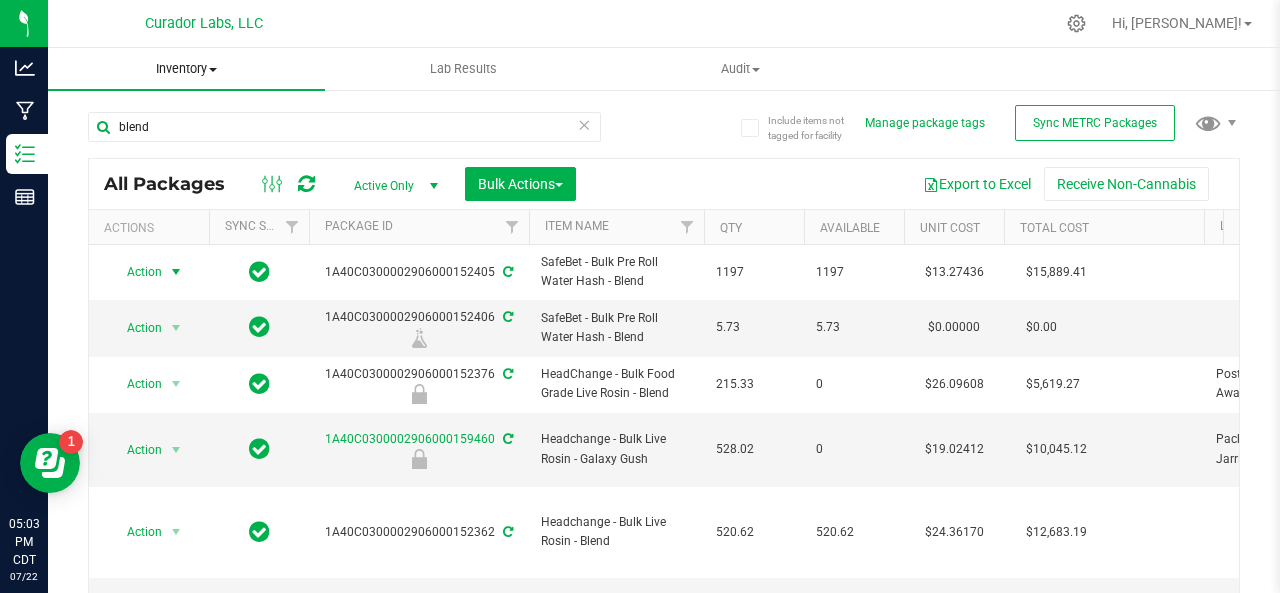 click on "Action" at bounding box center (136, 272) 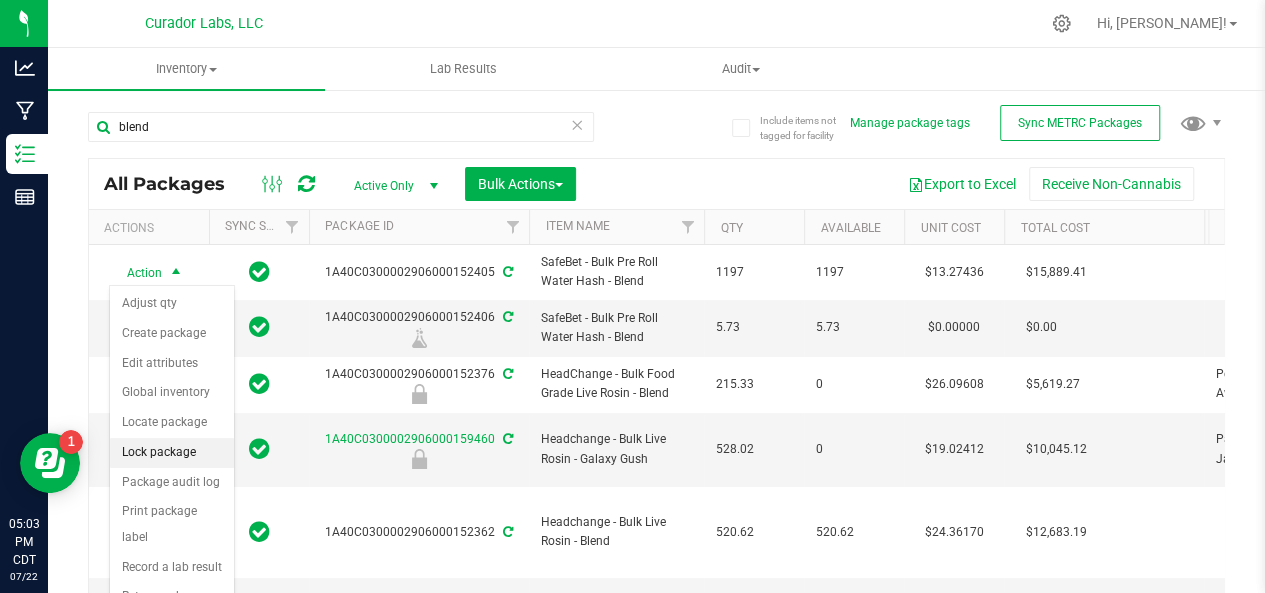 click on "Lock package" at bounding box center (172, 453) 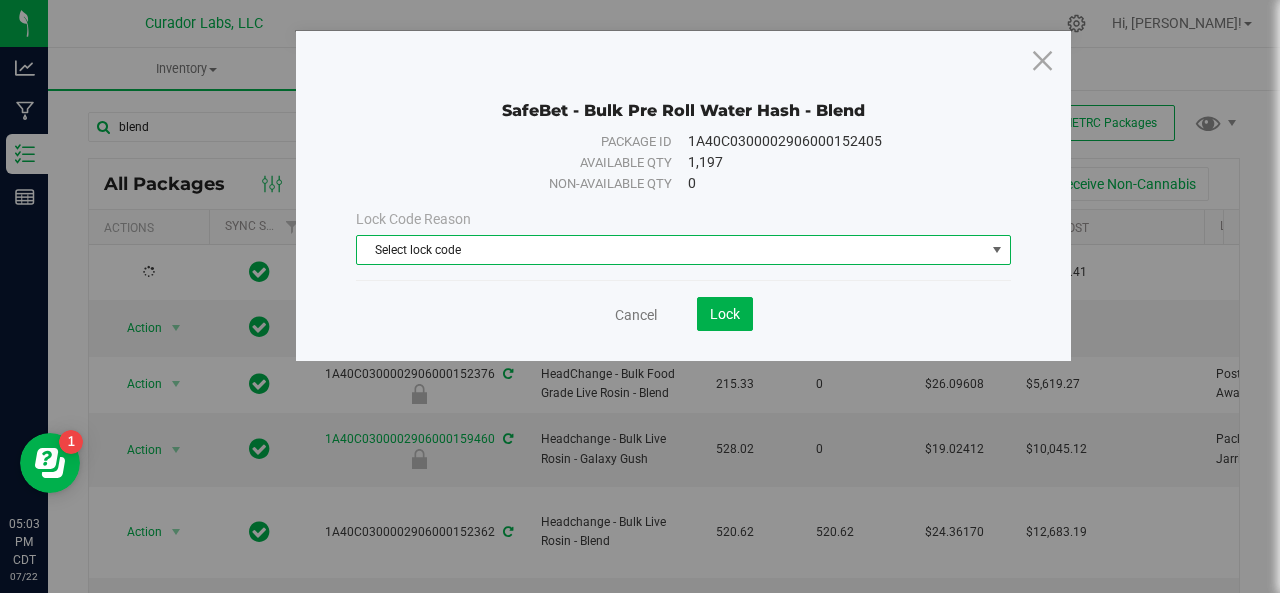 click on "Select lock code" at bounding box center [683, 250] 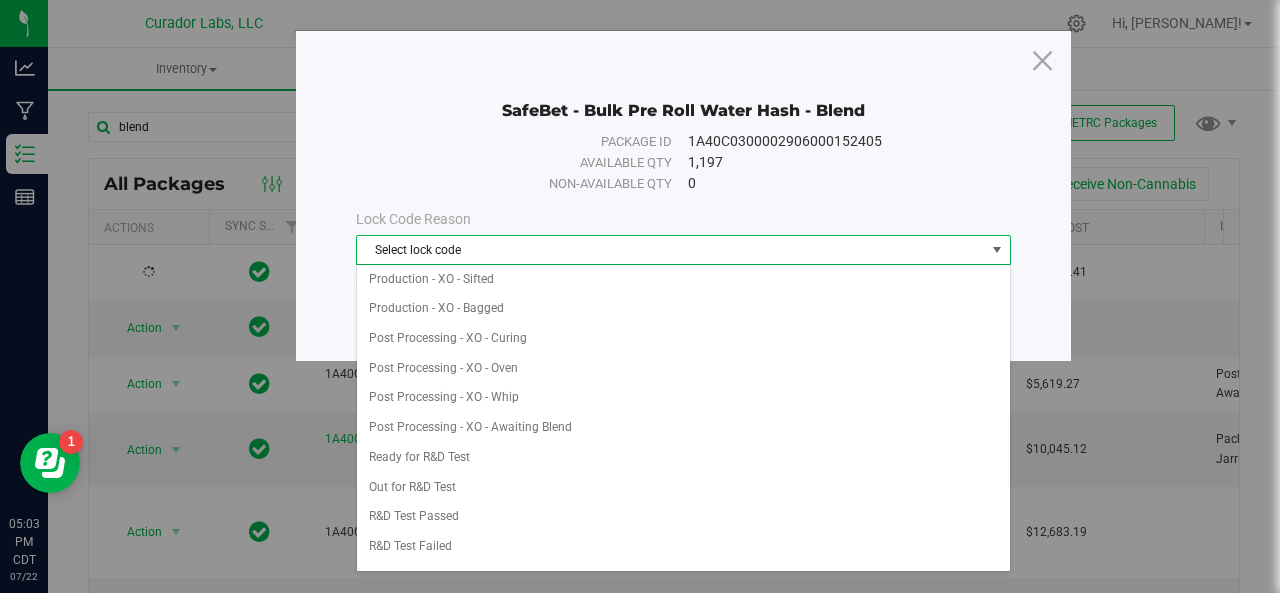 scroll, scrollTop: 482, scrollLeft: 0, axis: vertical 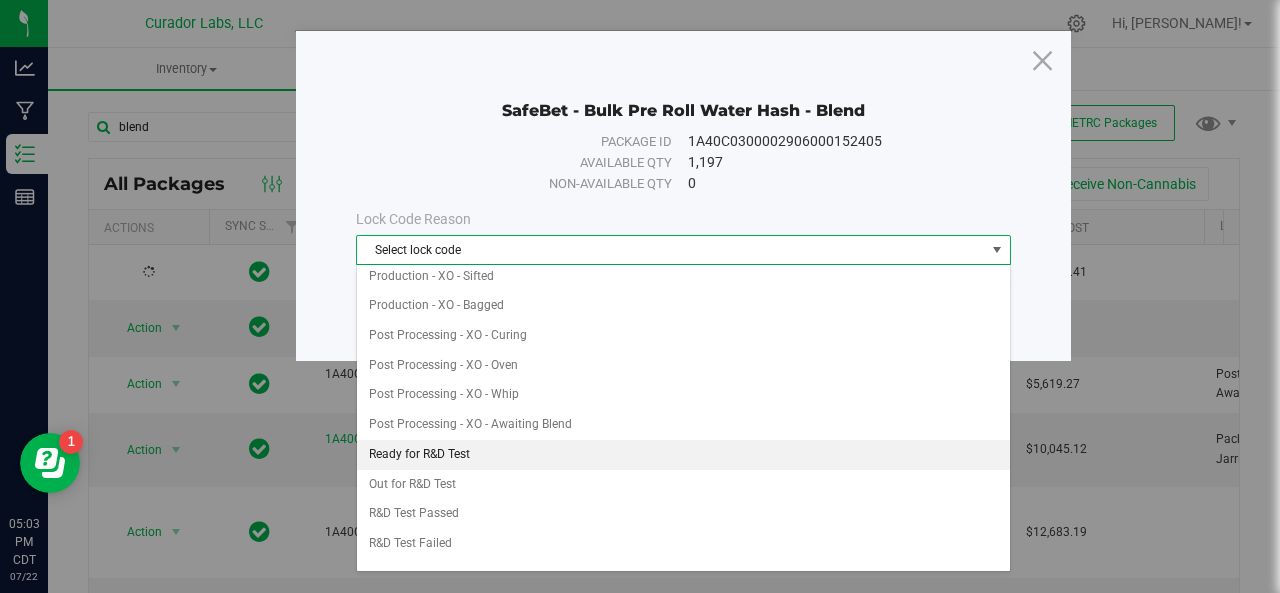 click on "Ready for R&D Test" at bounding box center [684, 455] 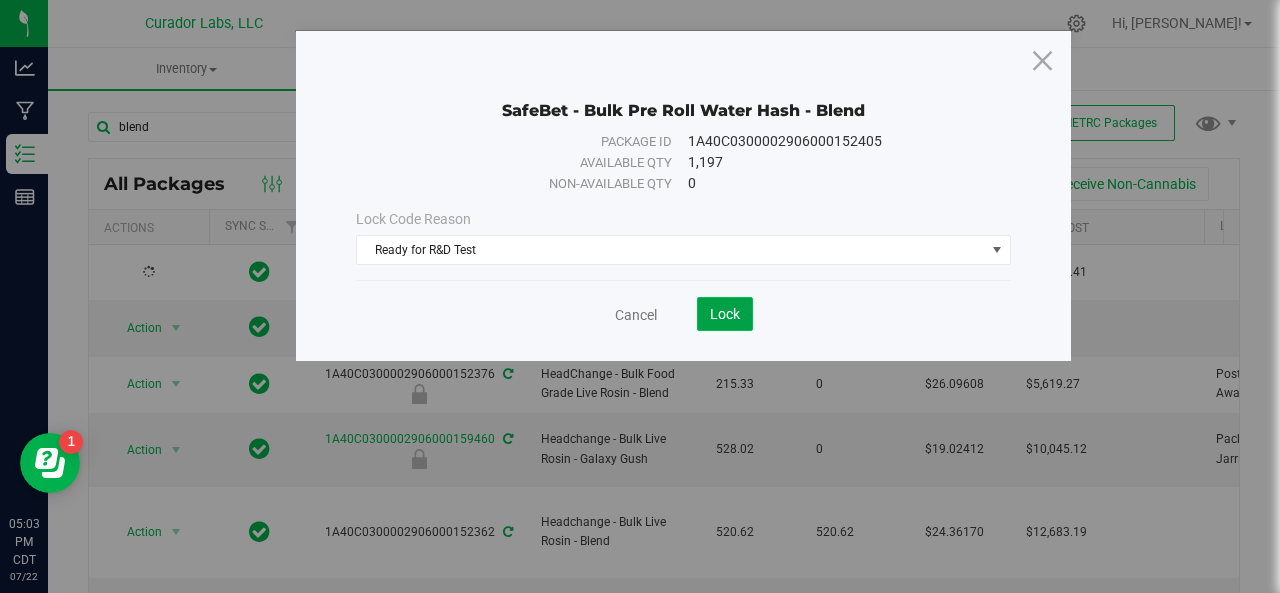 click on "Lock" 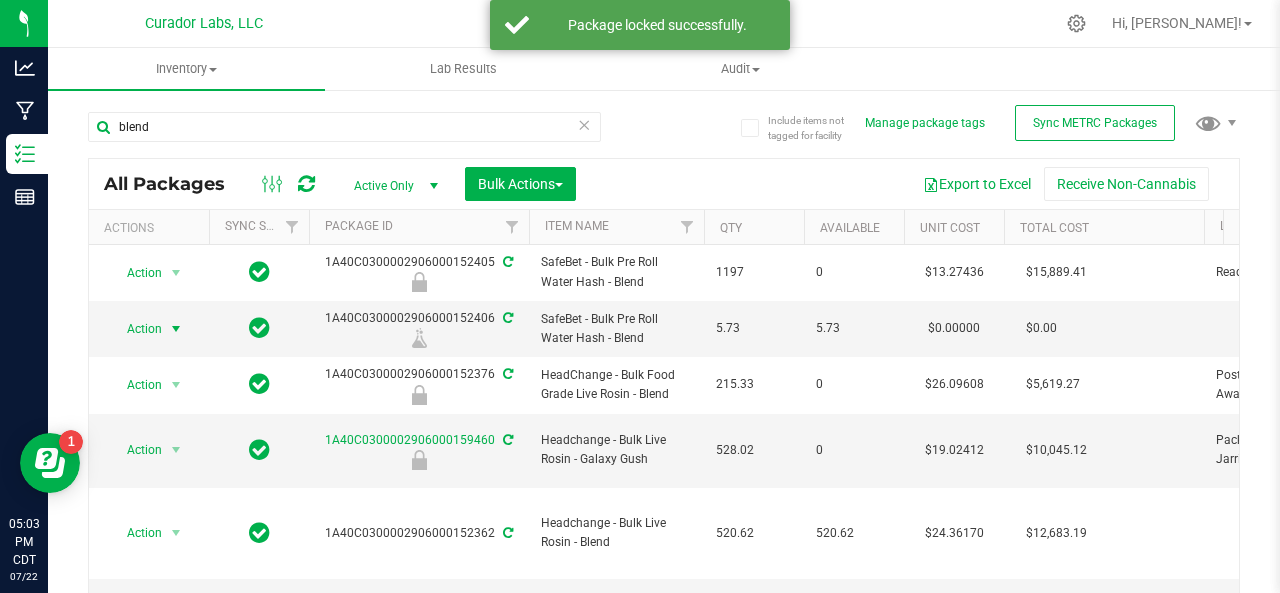 click on "Action" at bounding box center [136, 329] 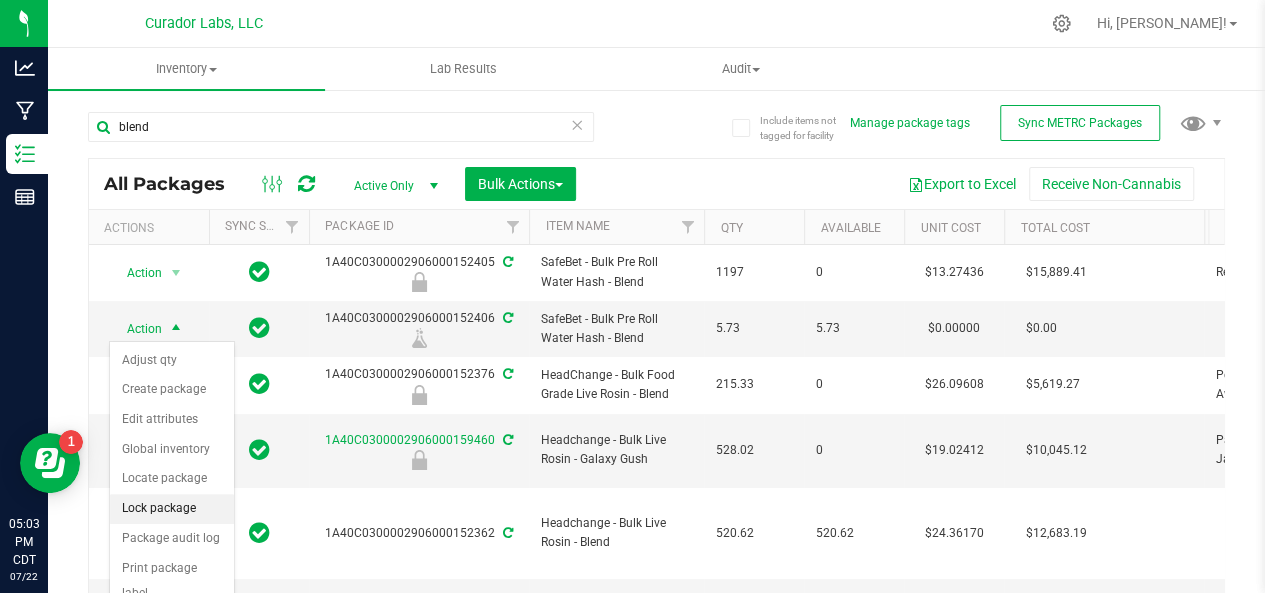 click on "Lock package" at bounding box center [172, 509] 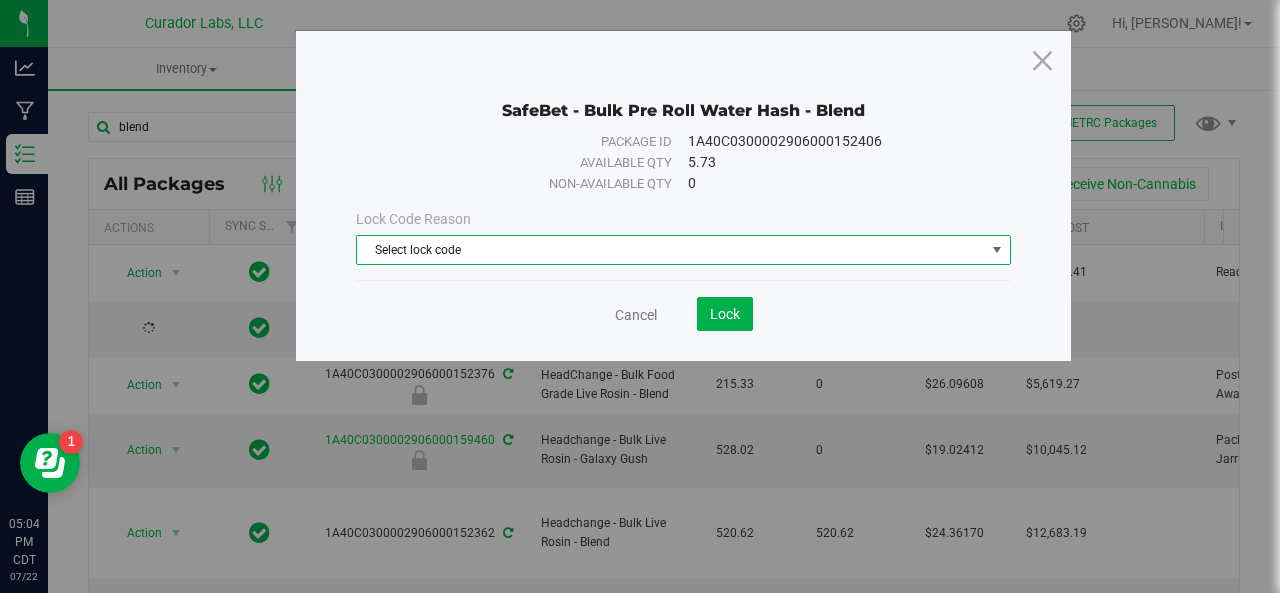 click on "Select lock code" at bounding box center [671, 250] 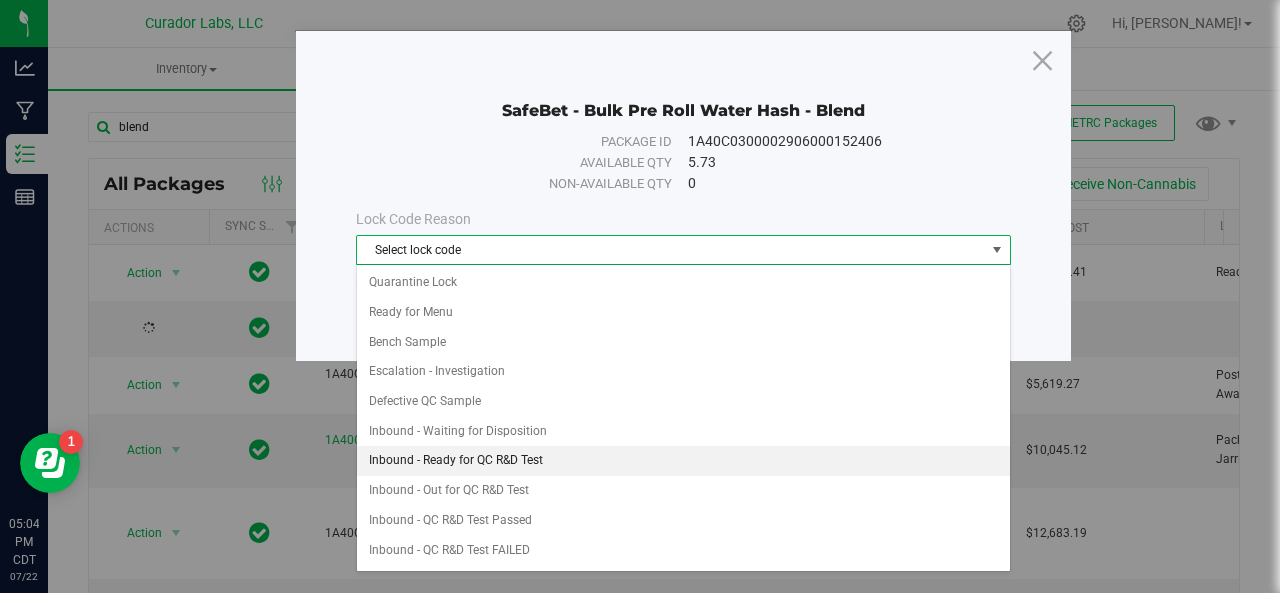 scroll, scrollTop: 446, scrollLeft: 0, axis: vertical 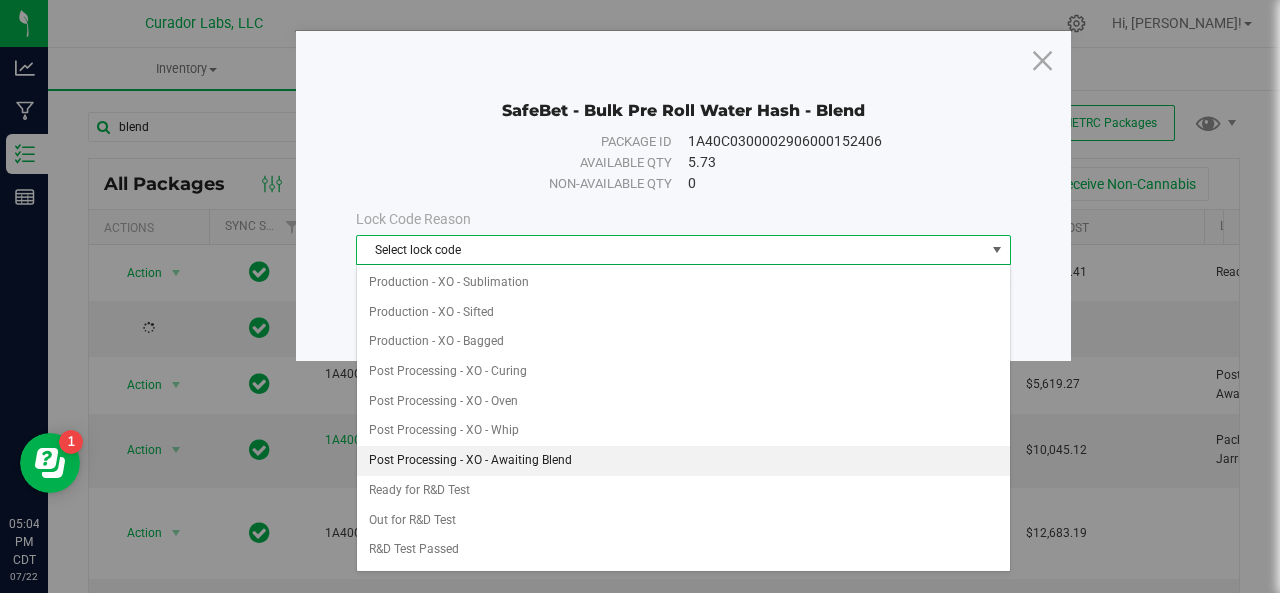 click on "Post Processing - XO - Awaiting Blend" at bounding box center (684, 461) 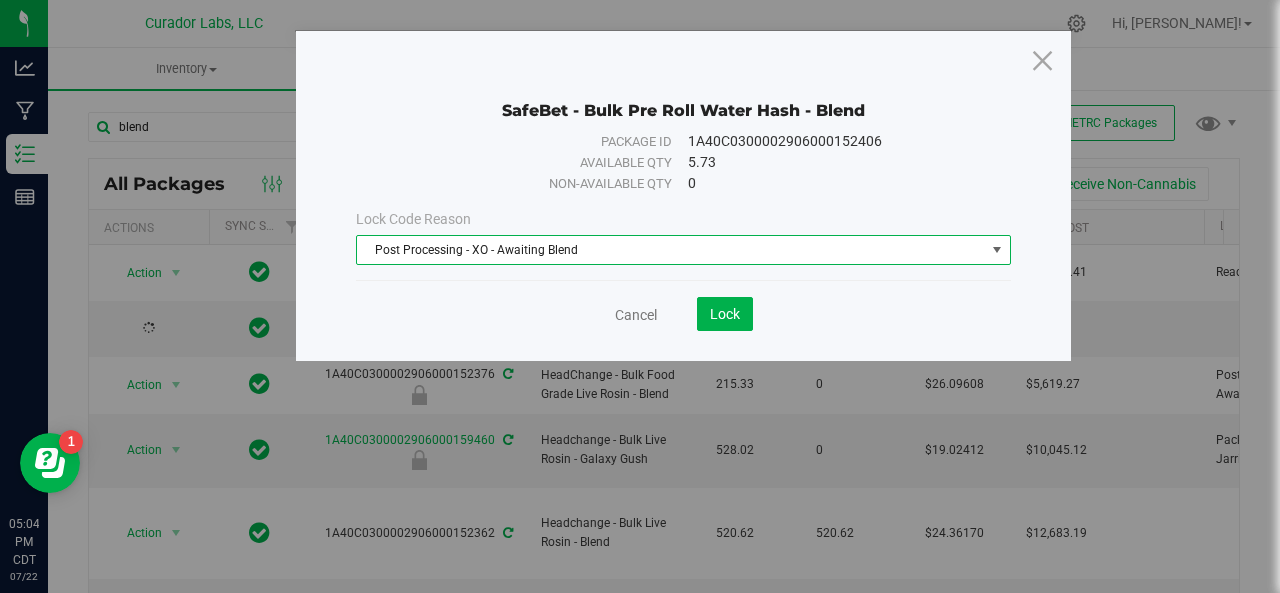 click on "Post Processing - XO - Awaiting Blend" at bounding box center (671, 250) 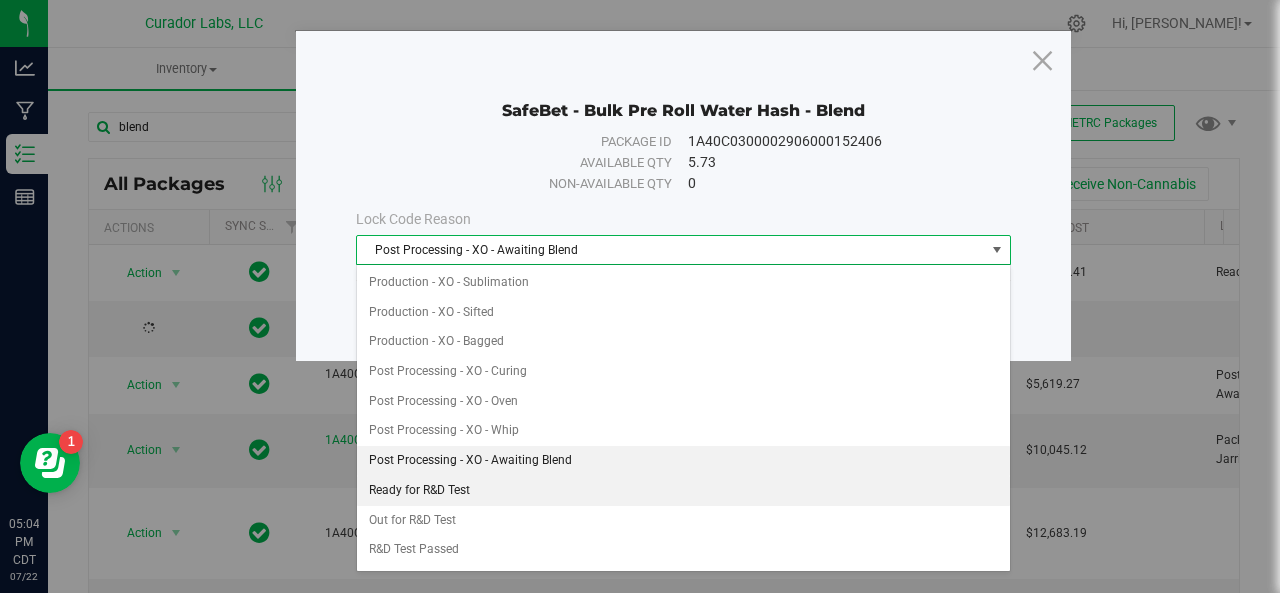 click on "Ready for R&D Test" at bounding box center [684, 491] 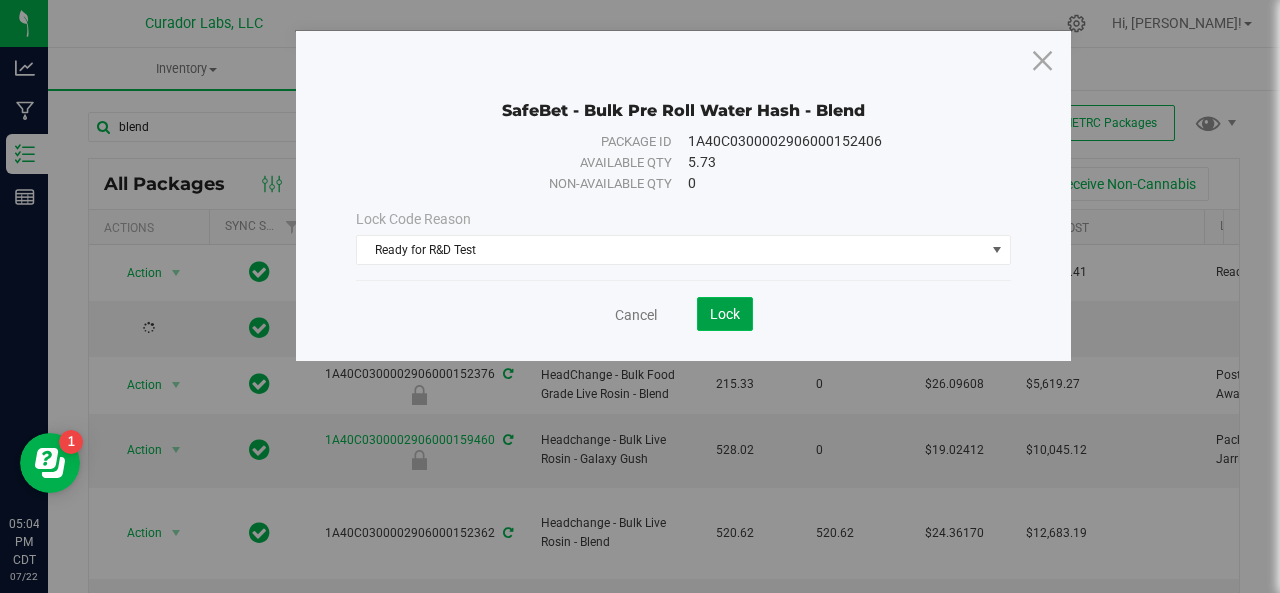 click on "Lock" 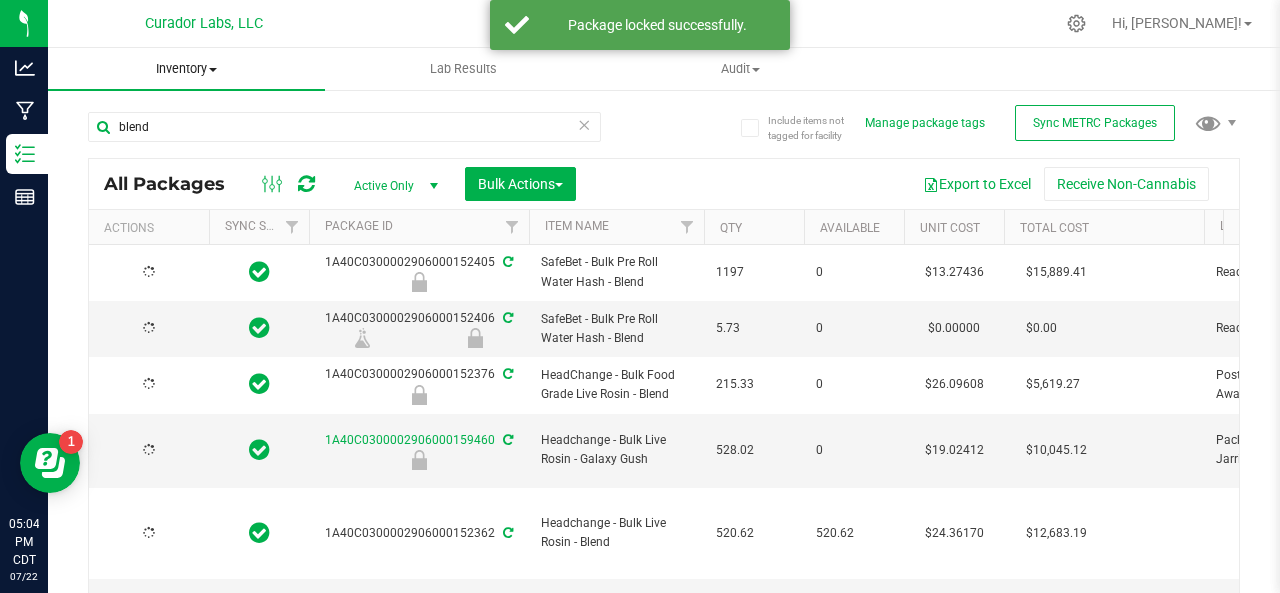 type on "[DATE]" 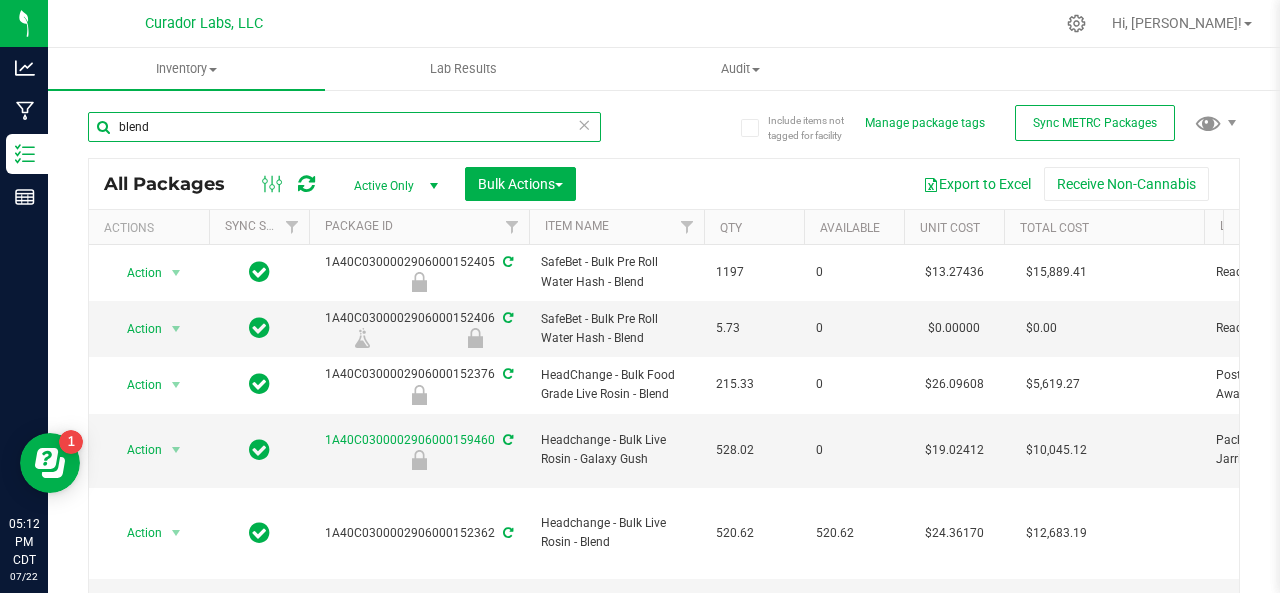 click on "blend" at bounding box center [344, 127] 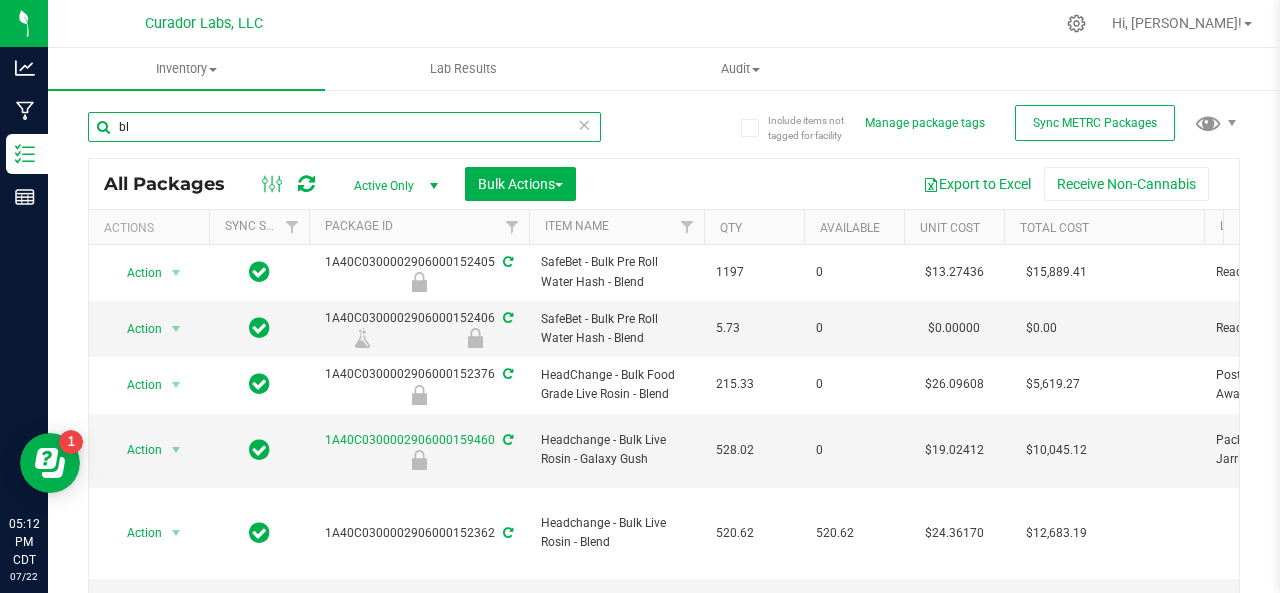 type on "b" 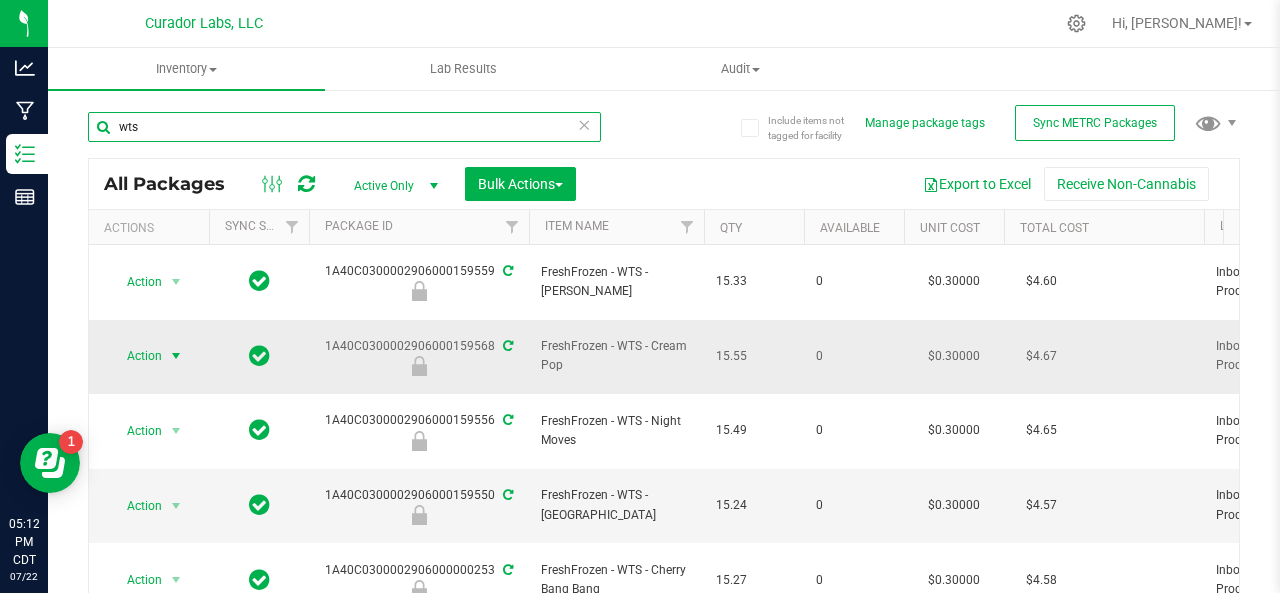 type on "wts" 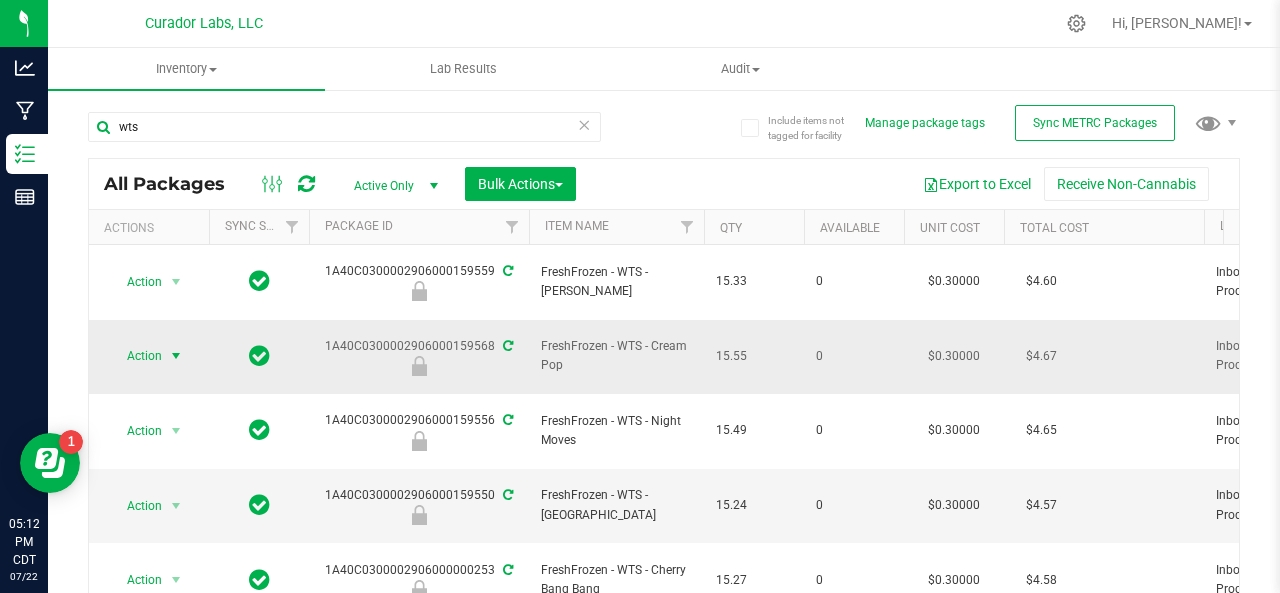 click on "Action" at bounding box center [136, 356] 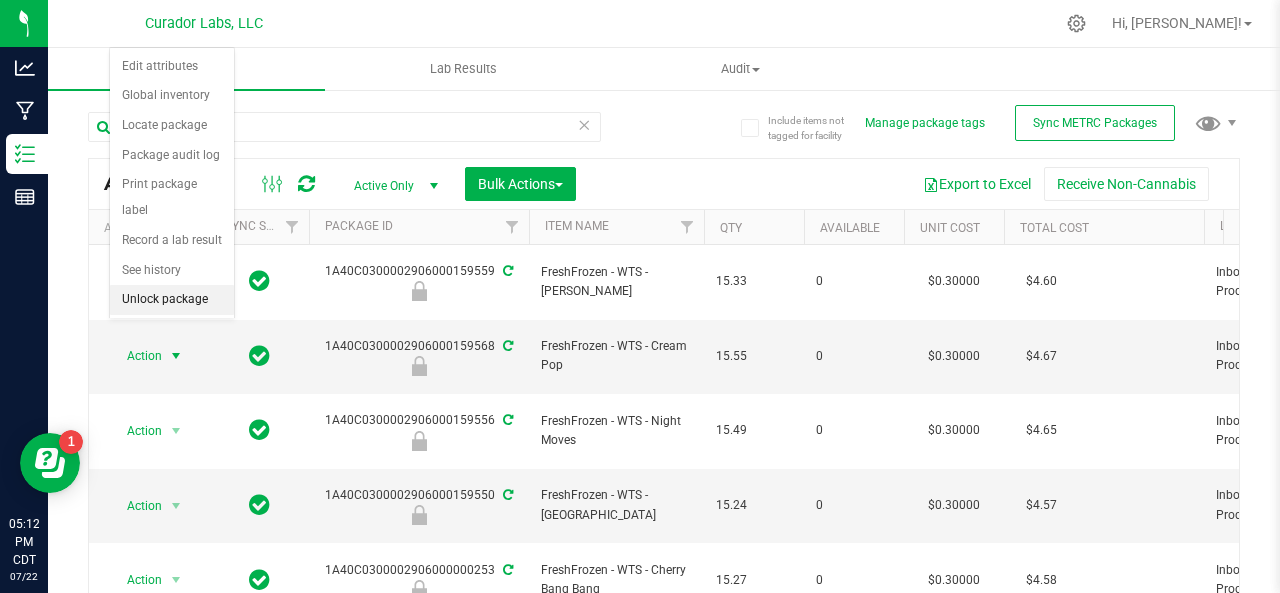 click on "Unlock package" at bounding box center (172, 300) 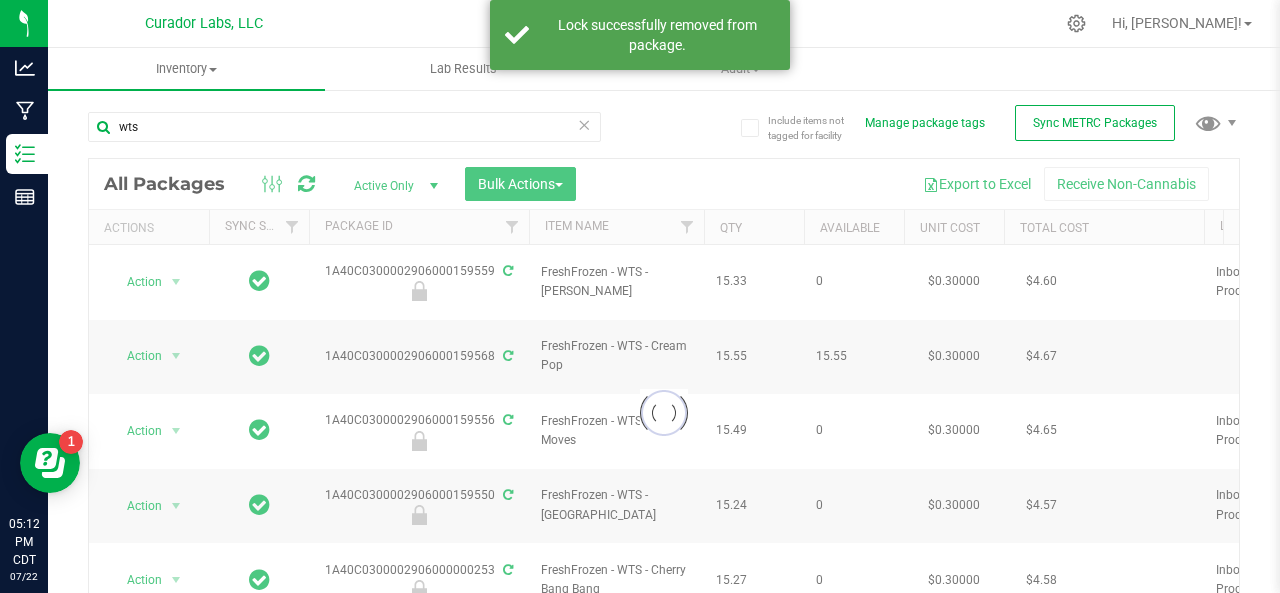 click at bounding box center (664, 413) 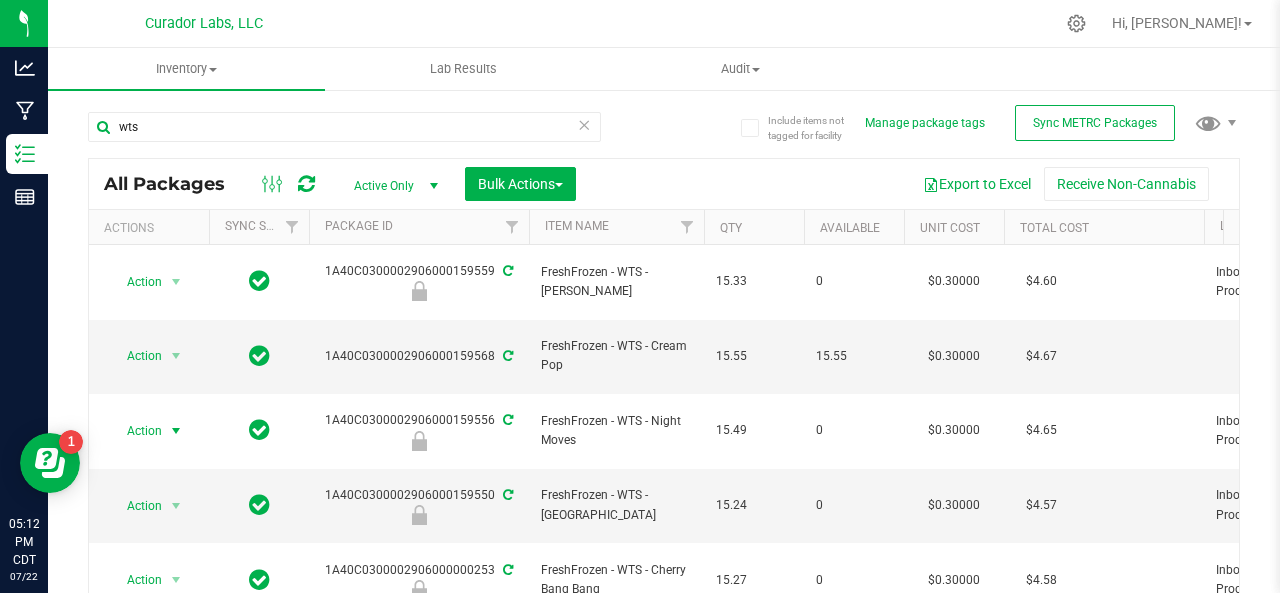 click on "Action" at bounding box center [136, 431] 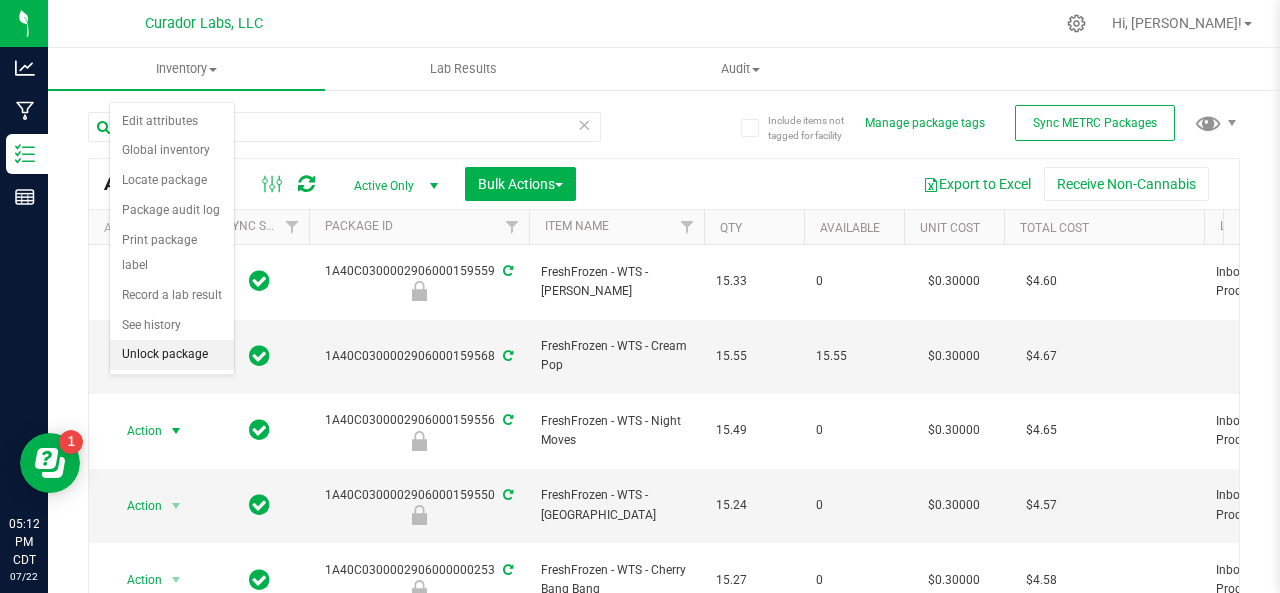 click on "Unlock package" at bounding box center (172, 355) 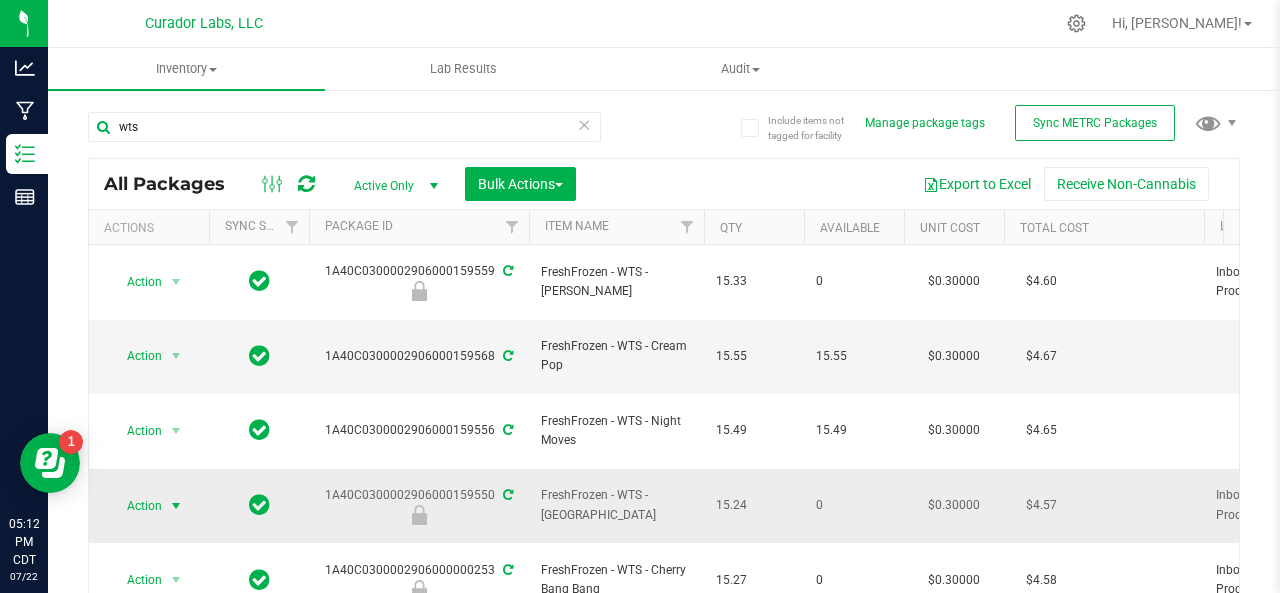 click on "Action" at bounding box center [136, 506] 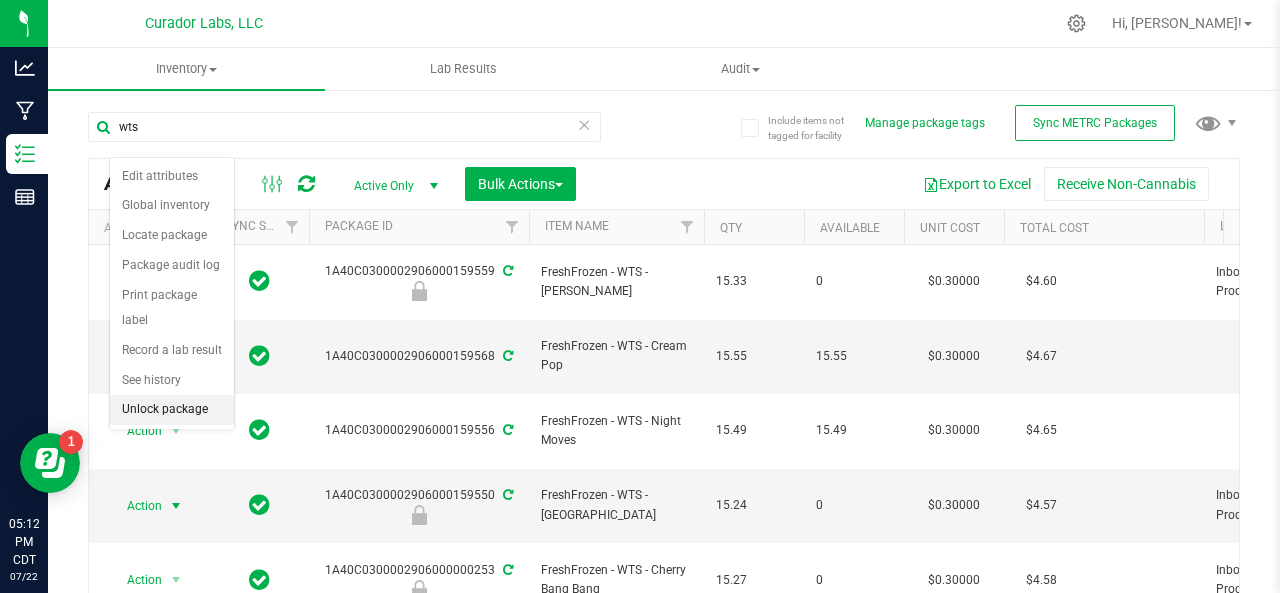 click on "Unlock package" at bounding box center (172, 410) 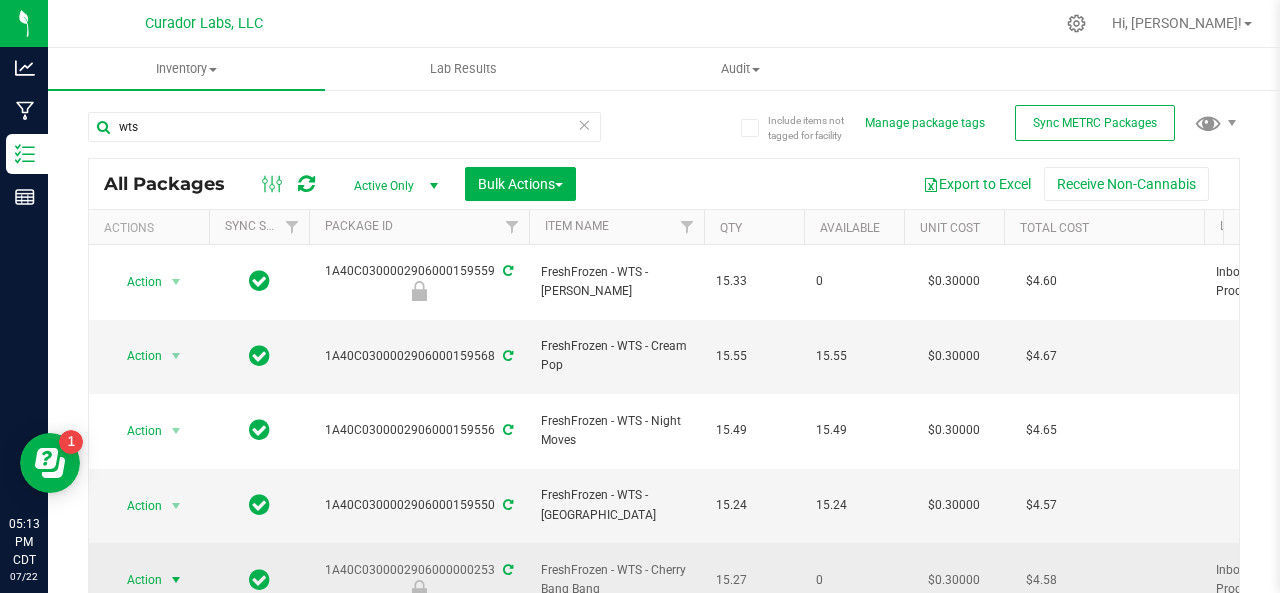 click on "Action" at bounding box center [149, 580] 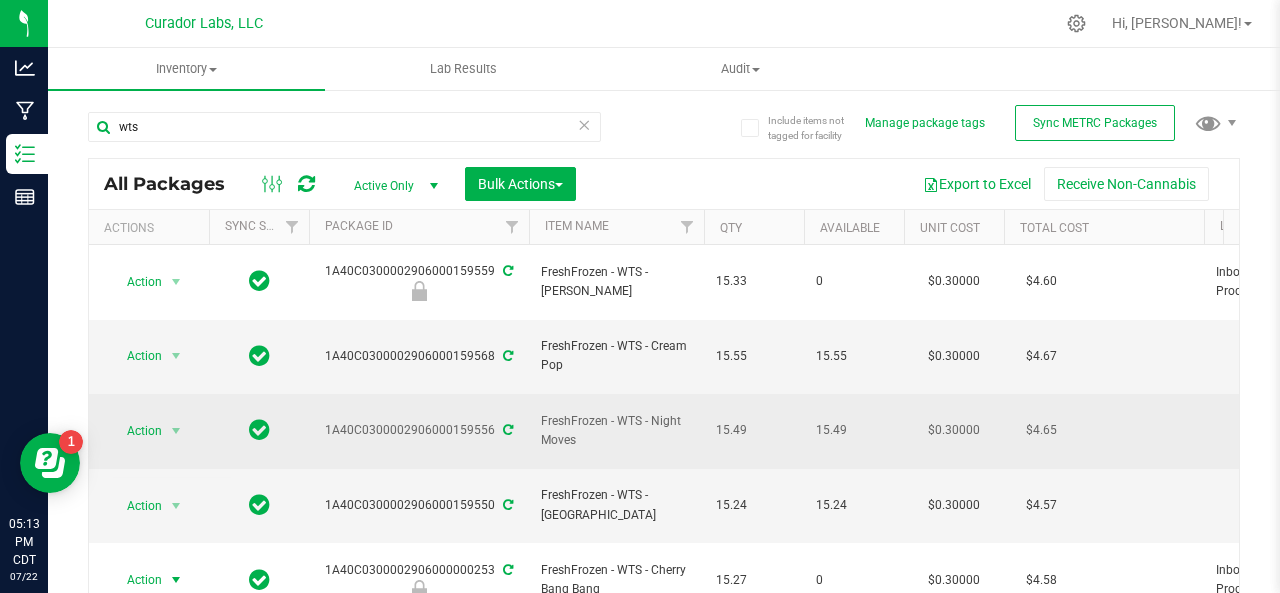 scroll, scrollTop: 29, scrollLeft: 0, axis: vertical 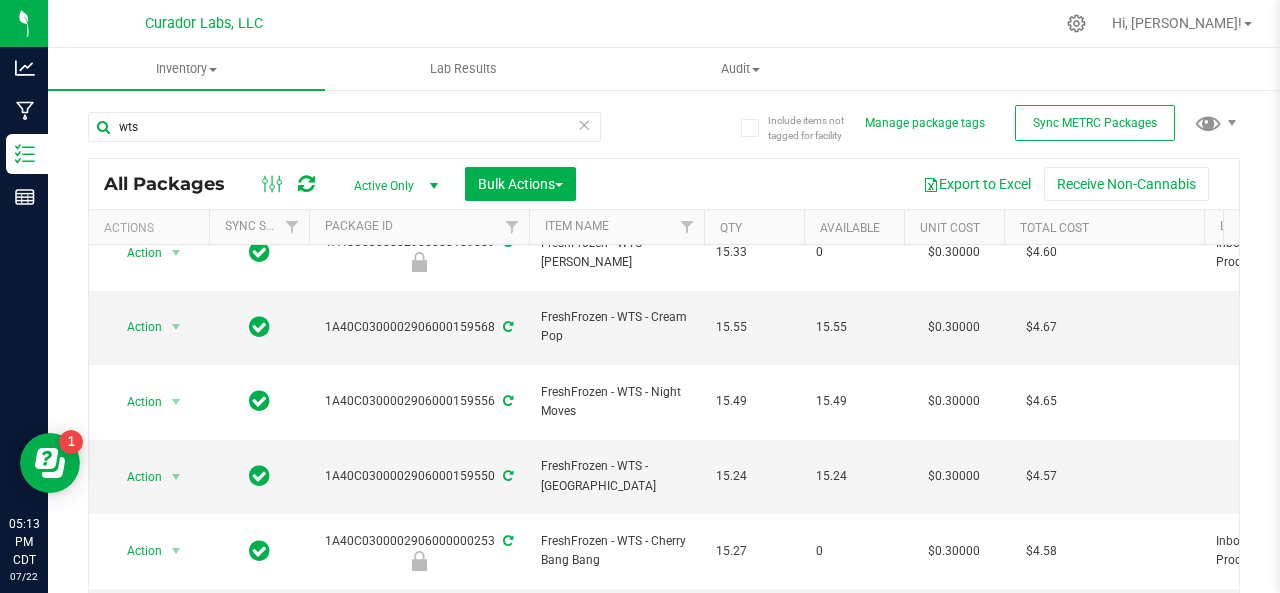 click on "Action" at bounding box center [136, 700] 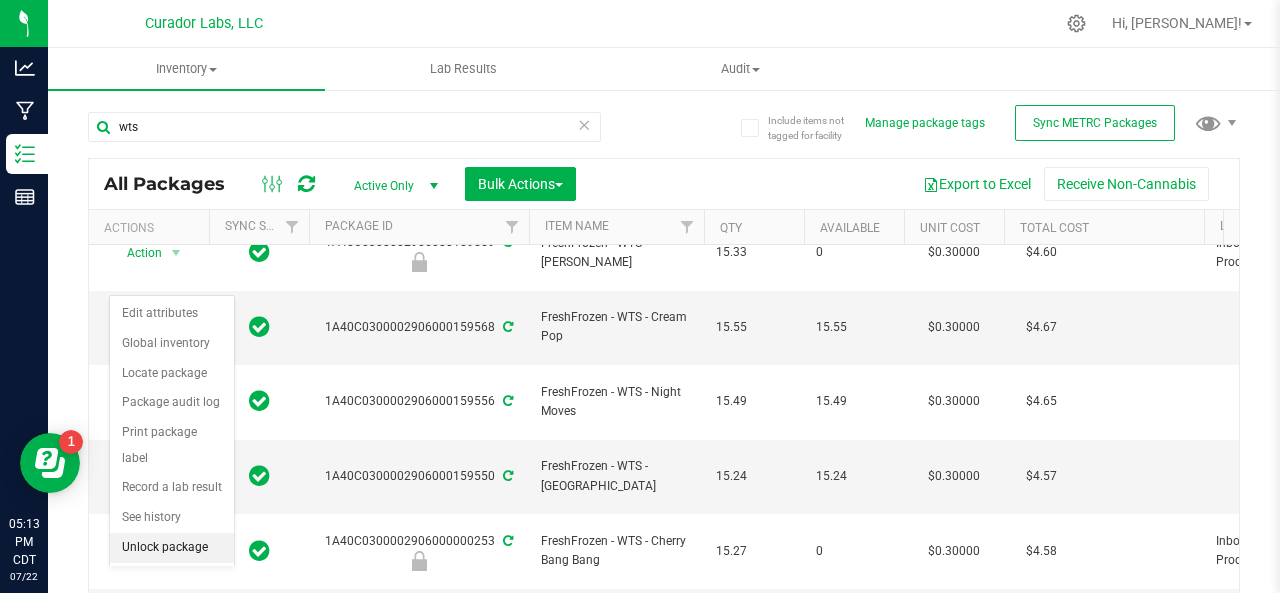 click on "Unlock package" at bounding box center [172, 548] 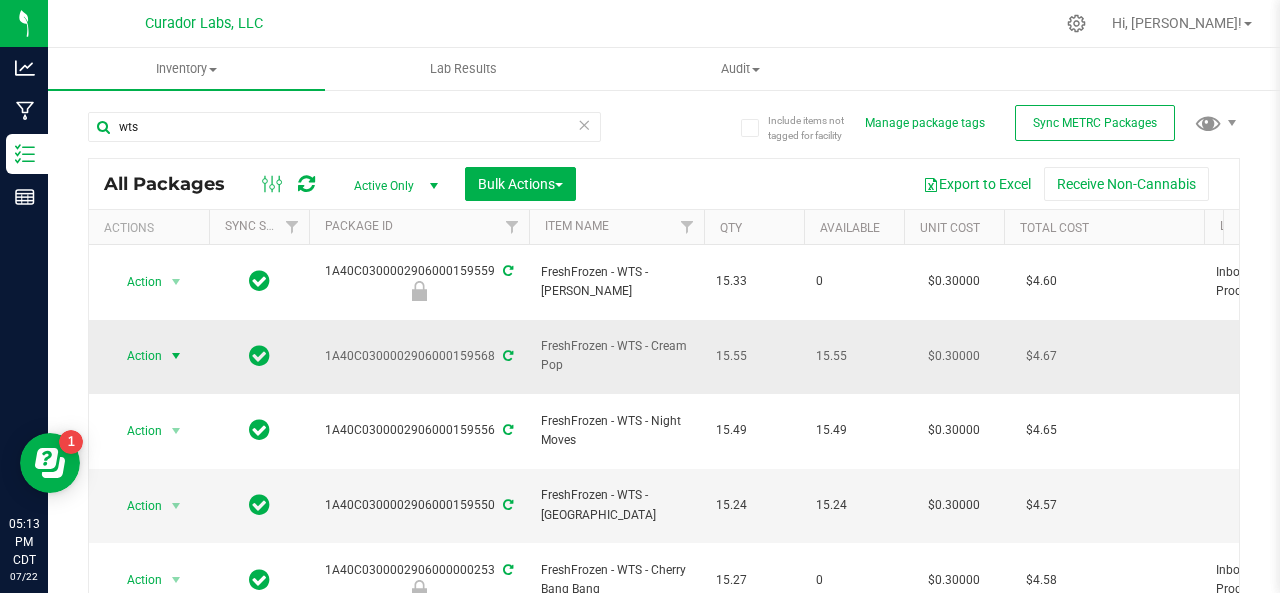 click on "Action" at bounding box center (136, 356) 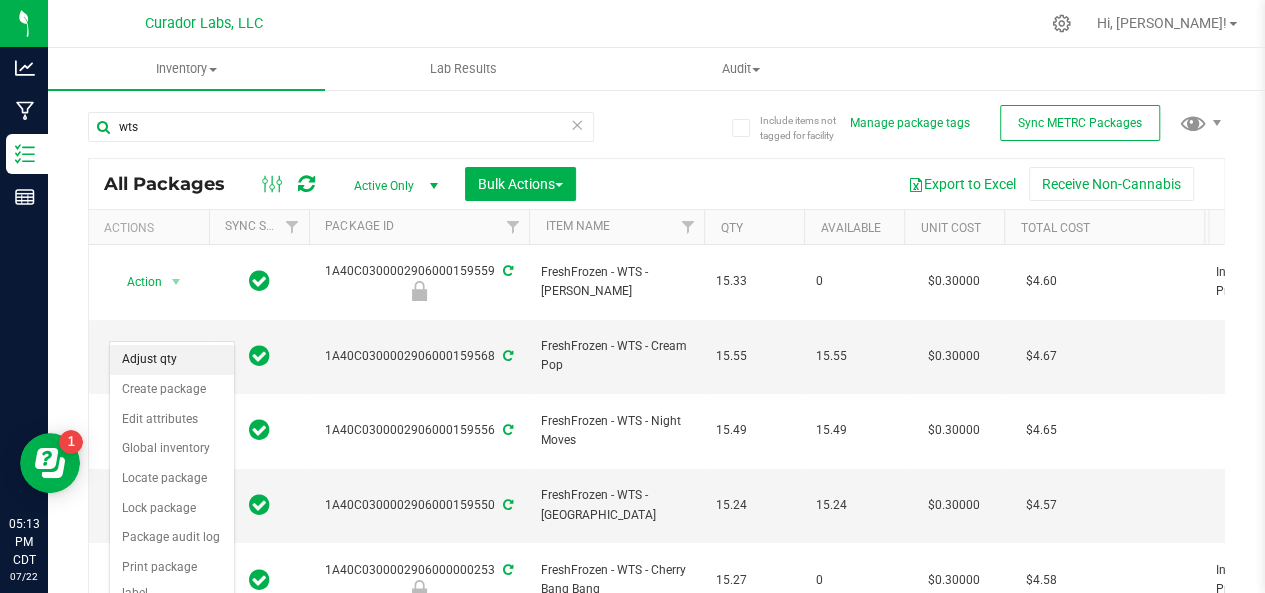 click on "Adjust qty" at bounding box center [172, 360] 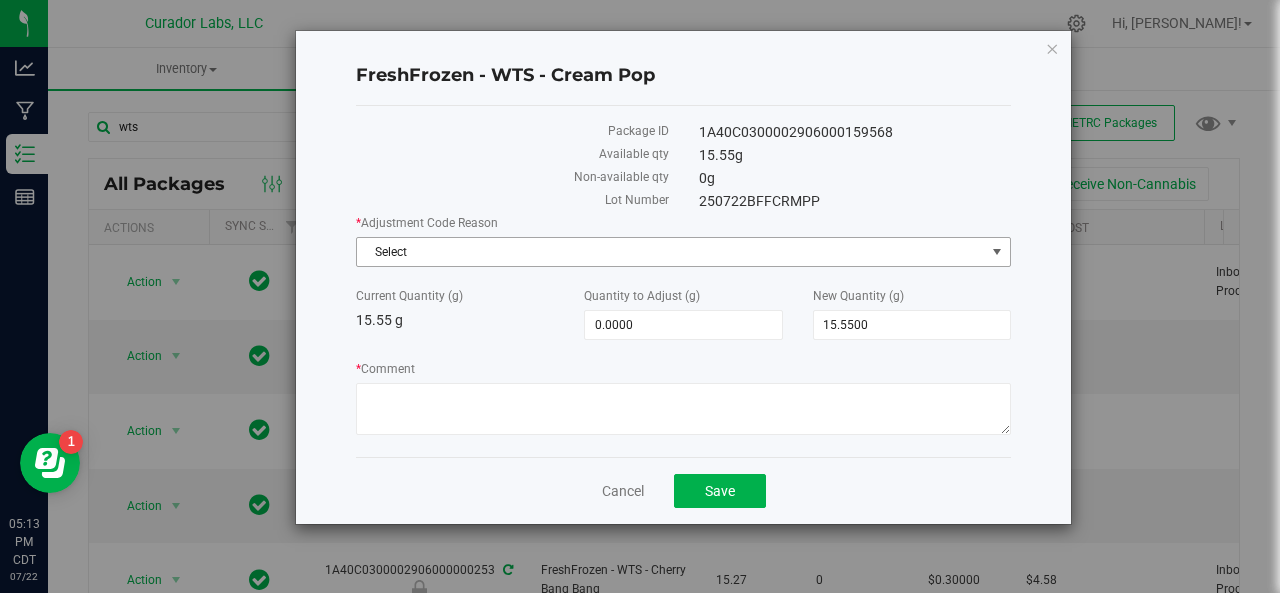 click on "Select" at bounding box center (671, 252) 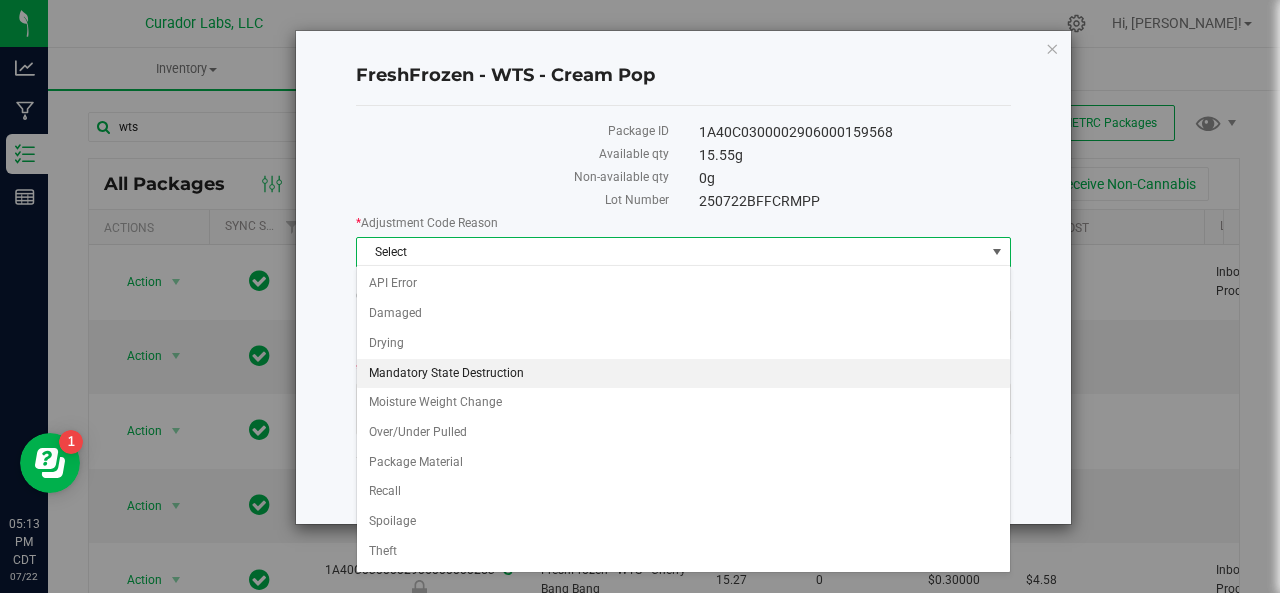 scroll, scrollTop: 48, scrollLeft: 0, axis: vertical 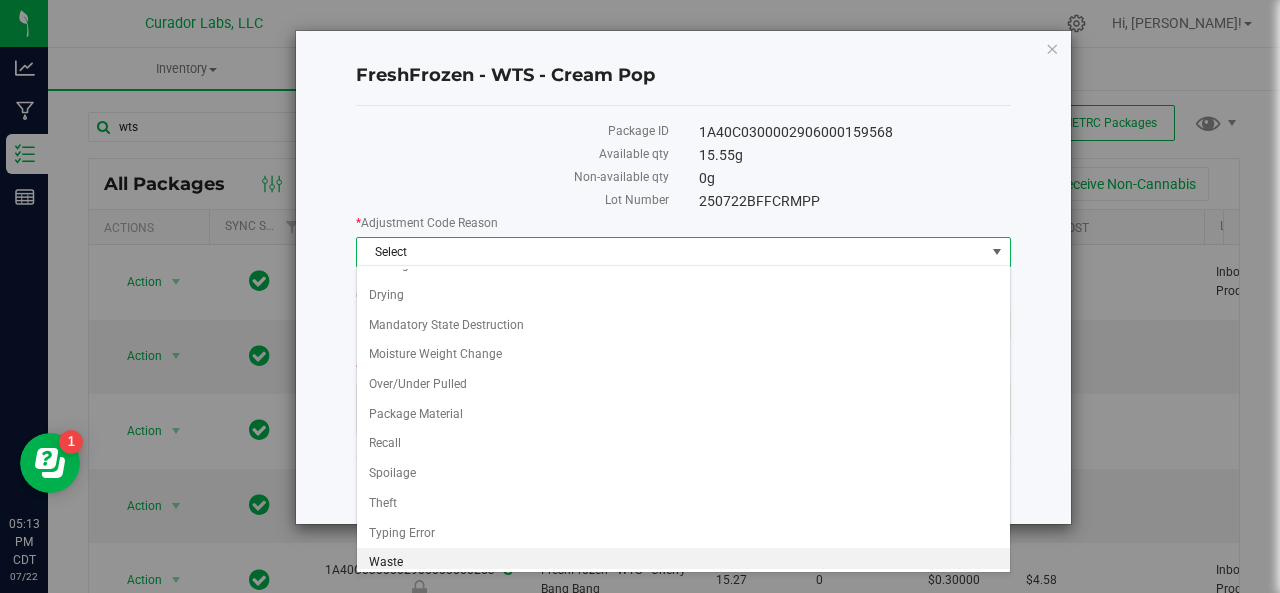click on "Waste" at bounding box center (684, 563) 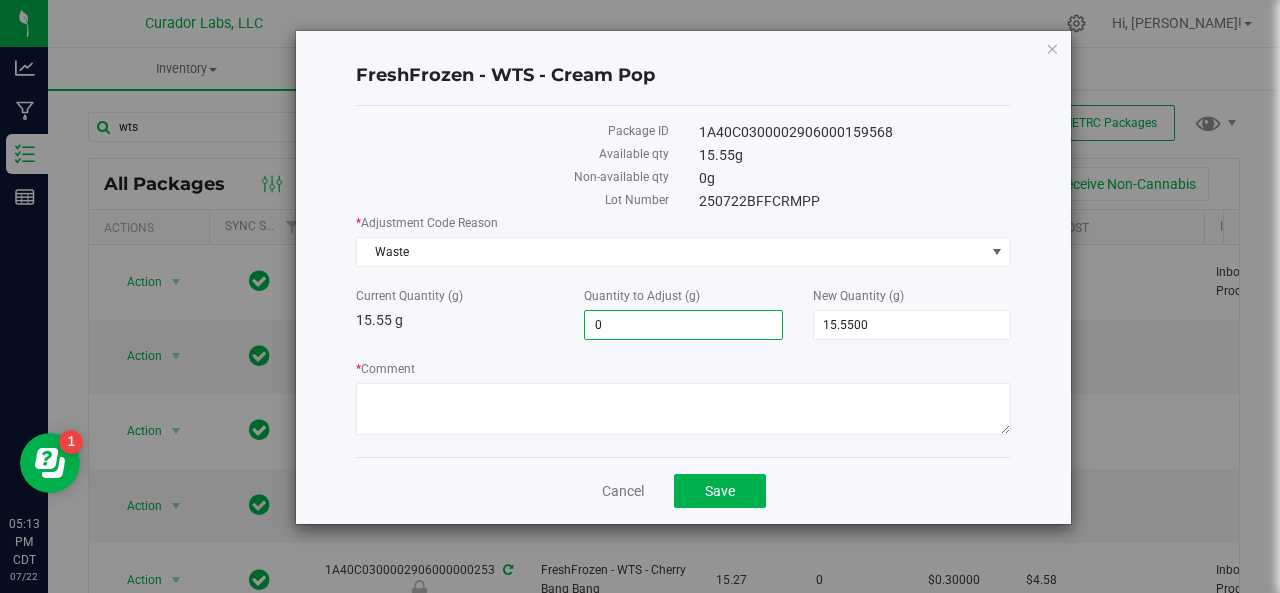 click on "0.0000 0" at bounding box center (683, 325) 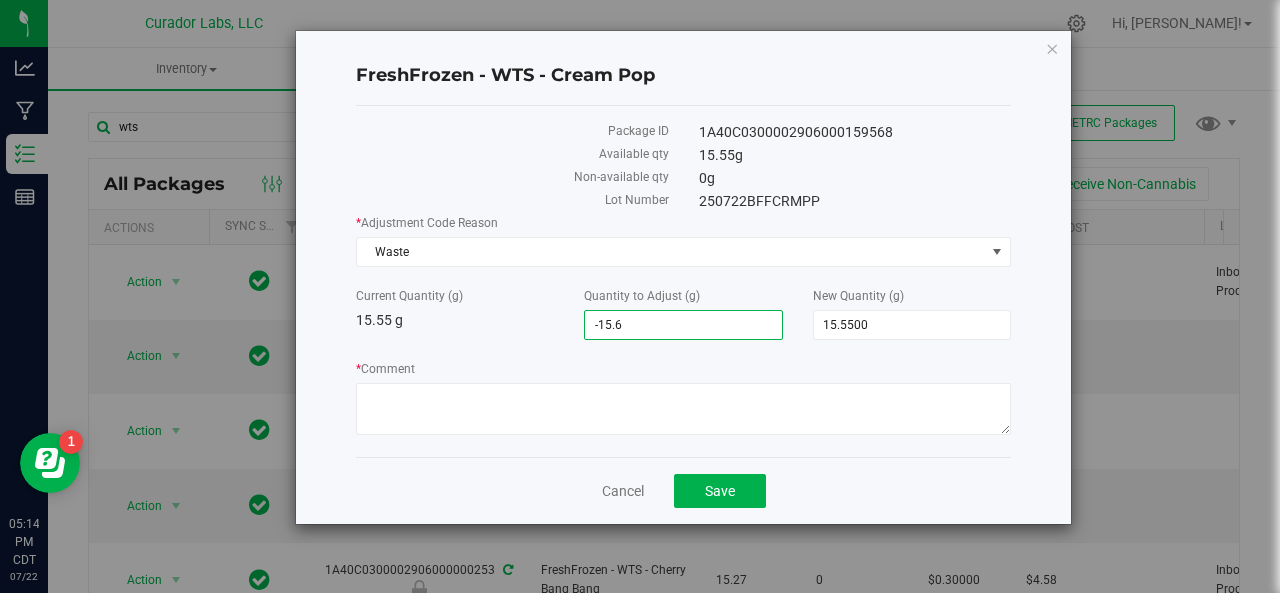 type on "-15.65" 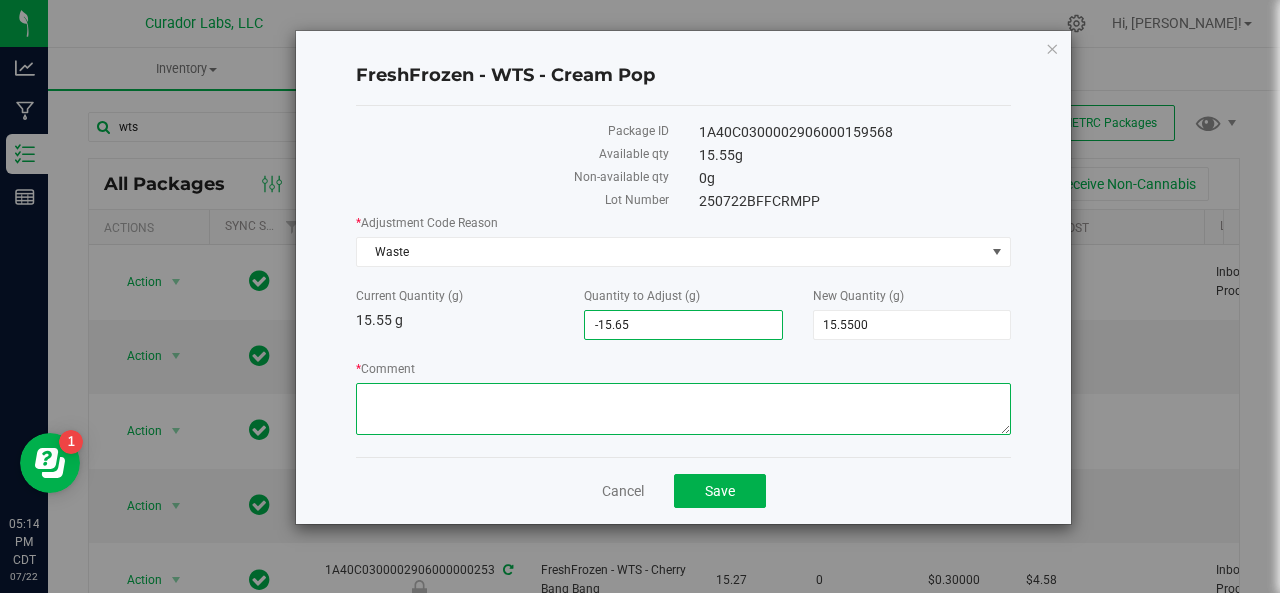 type on "-15.5500" 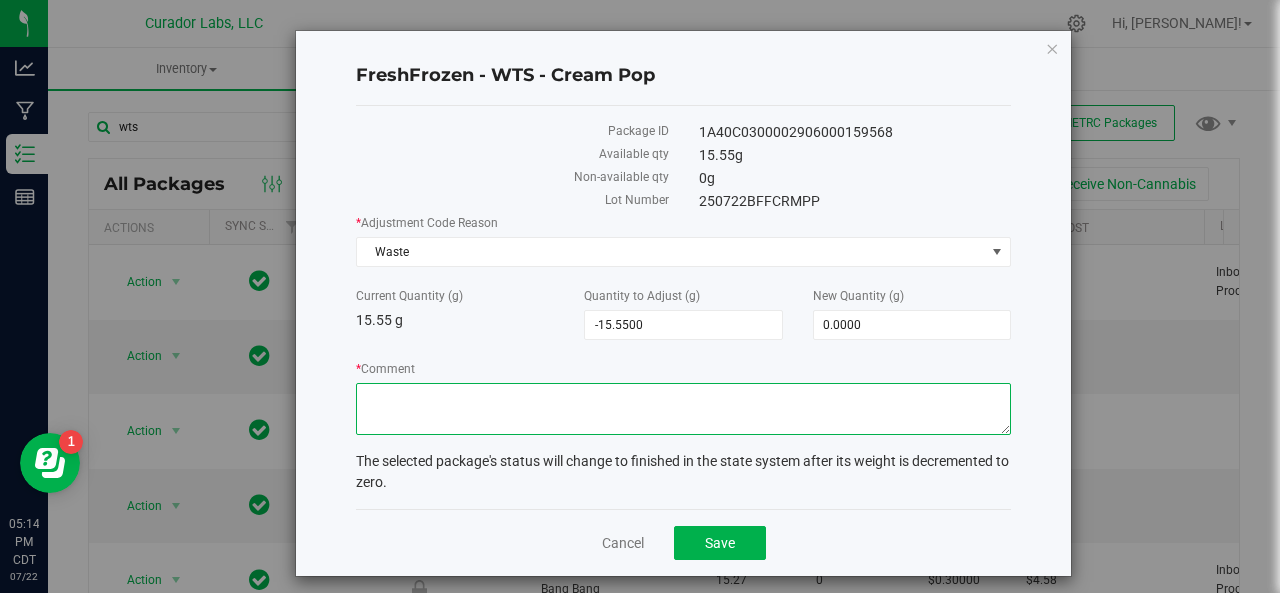 click on "*
Comment" at bounding box center (683, 409) 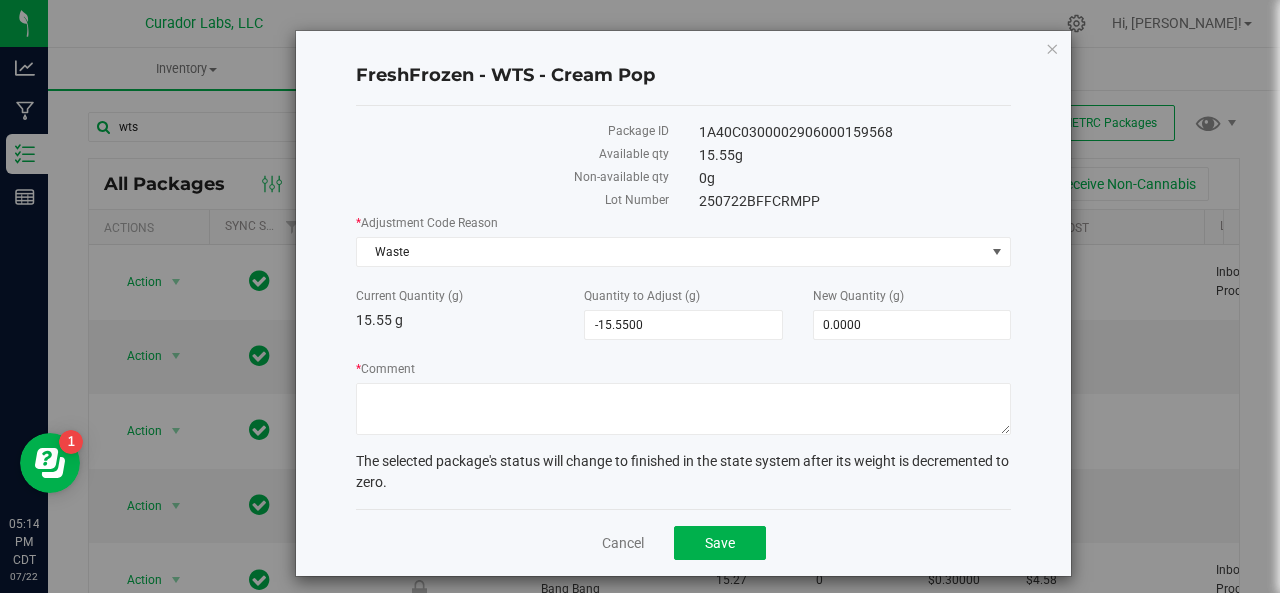 click on "Package ID
1A40C0300002906000159568
Available qty
15.55
g
Non-available qty
0
g
Lot Number
250722BFFCRMPP
*
Adjustment Code Reason
Waste Select API Error Damaged Drying Mandatory State Destruction Moisture Weight Change Over/Under Pulled Package Material Recall Spoilage Theft Typing Error Waste
Current Quantity (g)
15.55 g
-15.5500 0 *" at bounding box center (683, 307) 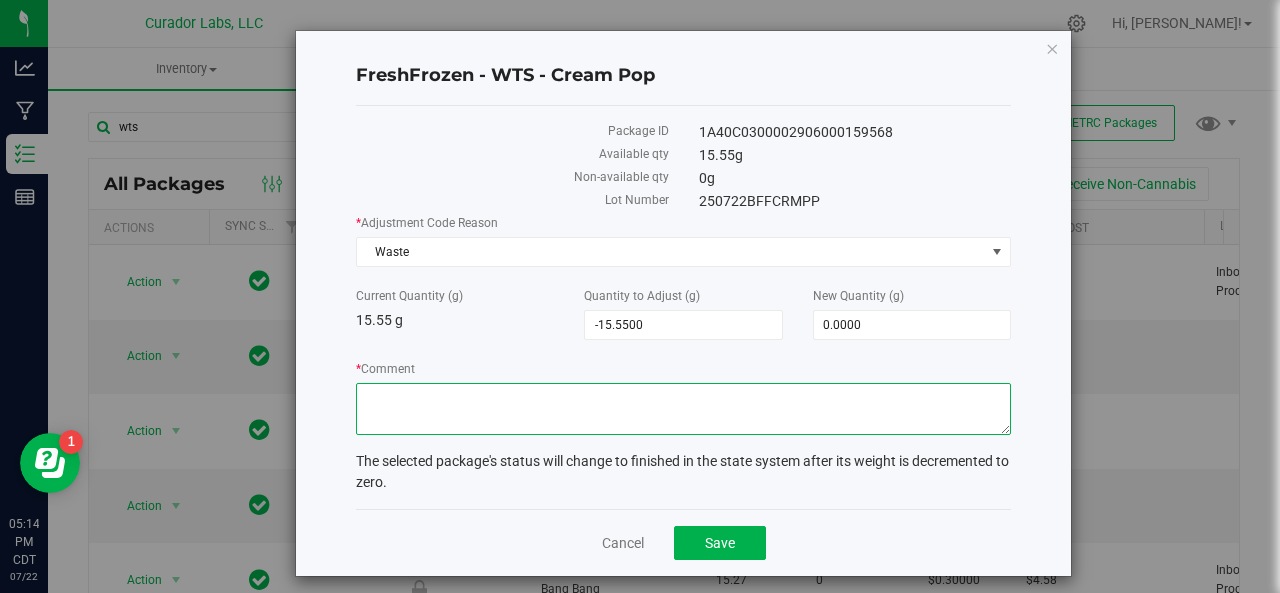 click on "*
Comment" at bounding box center [683, 409] 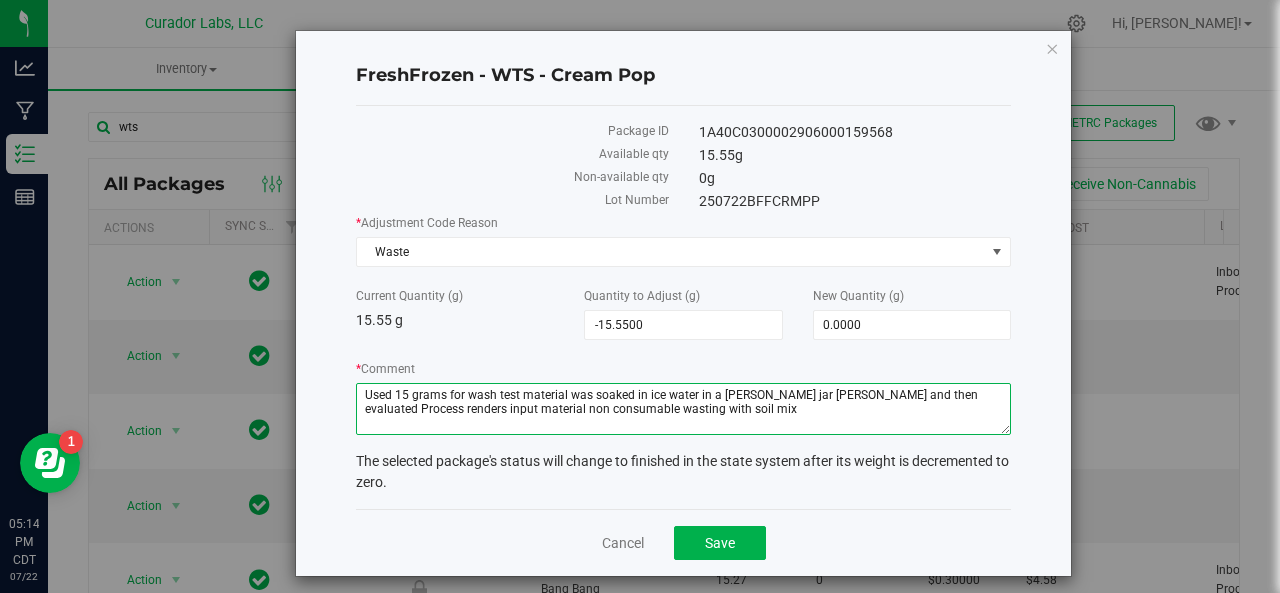 click on "*
Comment" at bounding box center [683, 409] 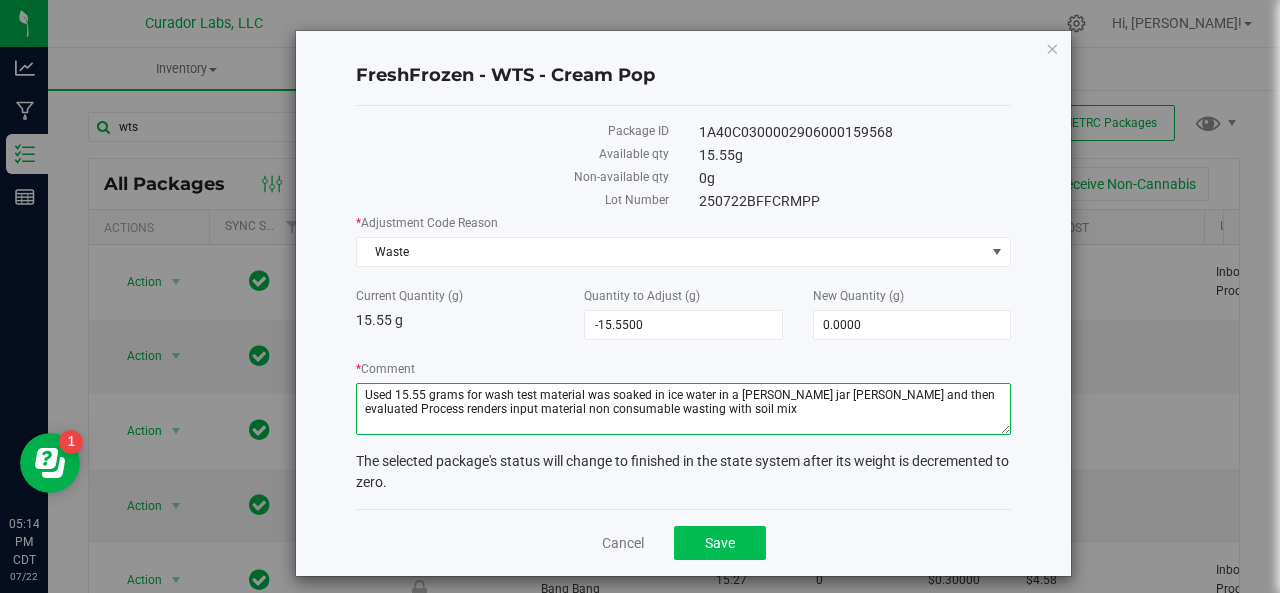 type on "Used 15.55 grams for wash test material was soaked in ice water in a mason jar shook and then evaluated Process renders input material non consumable wasting with soil mix" 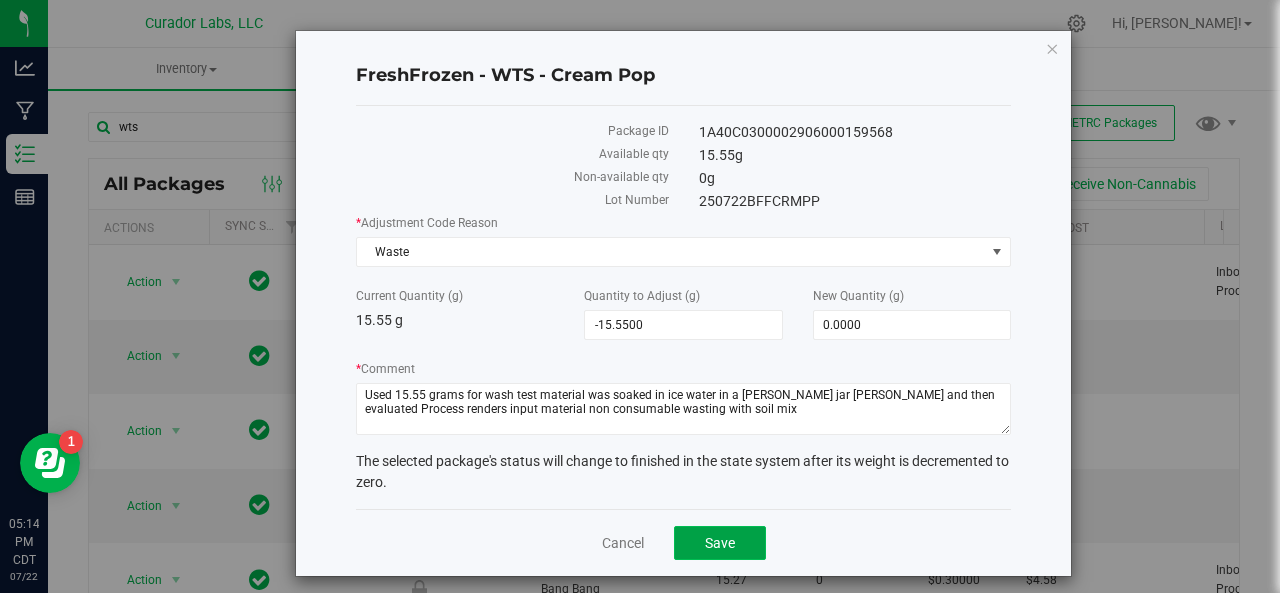 click on "Save" 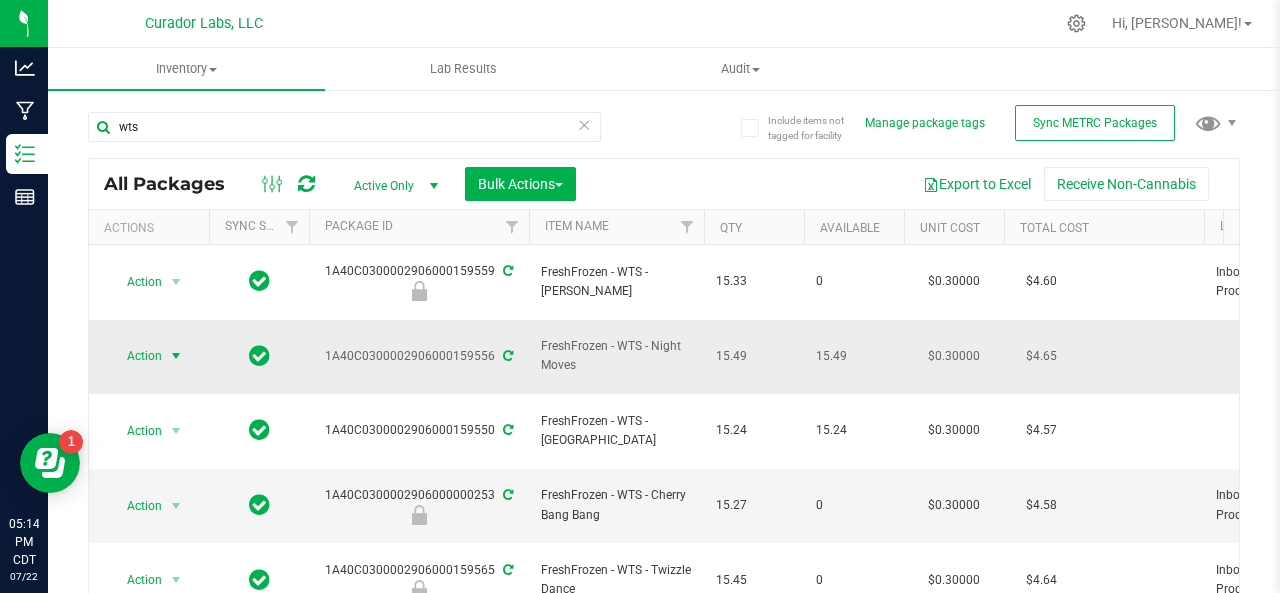 click on "Action" at bounding box center (136, 356) 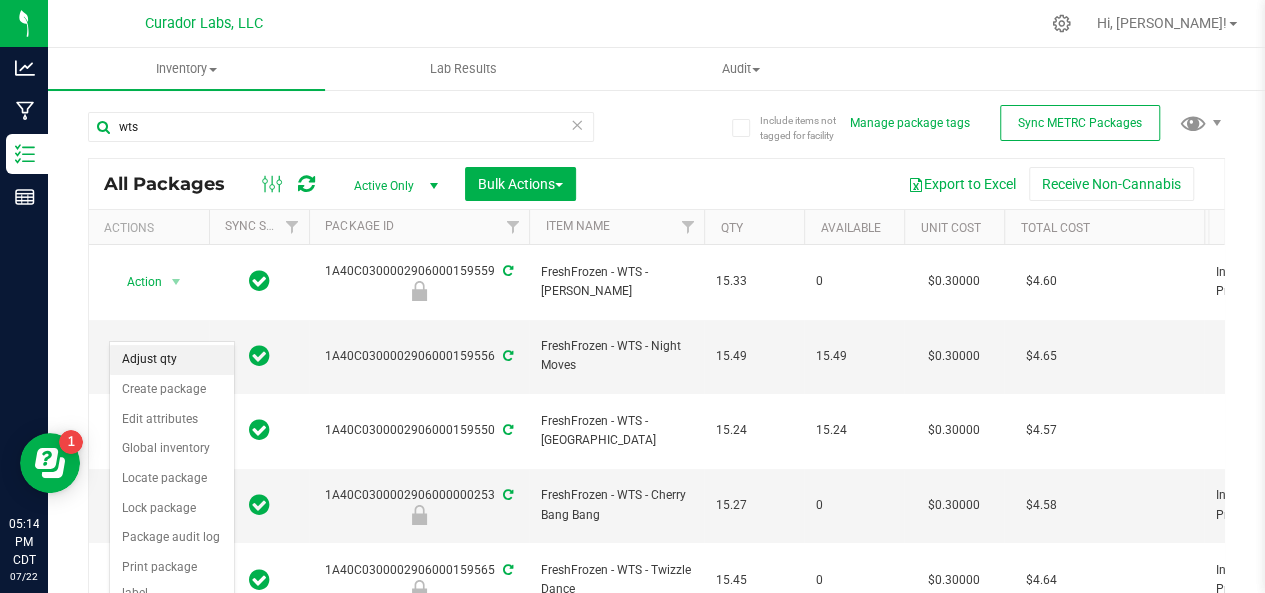 click on "Adjust qty" at bounding box center [172, 360] 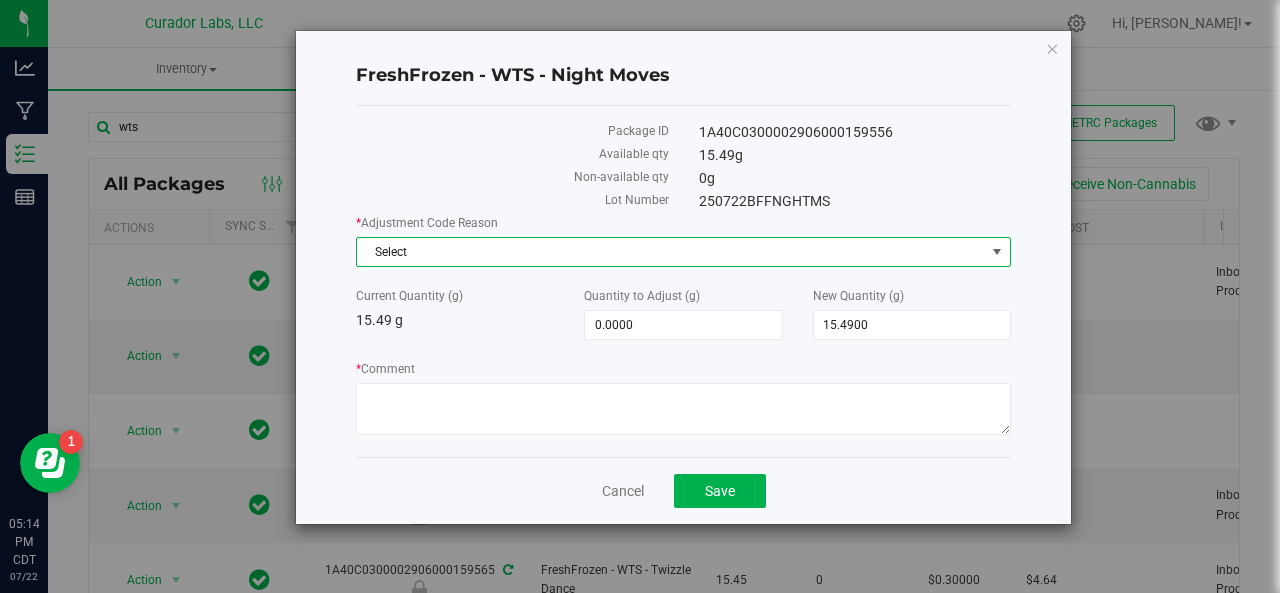 click on "Select" at bounding box center [671, 252] 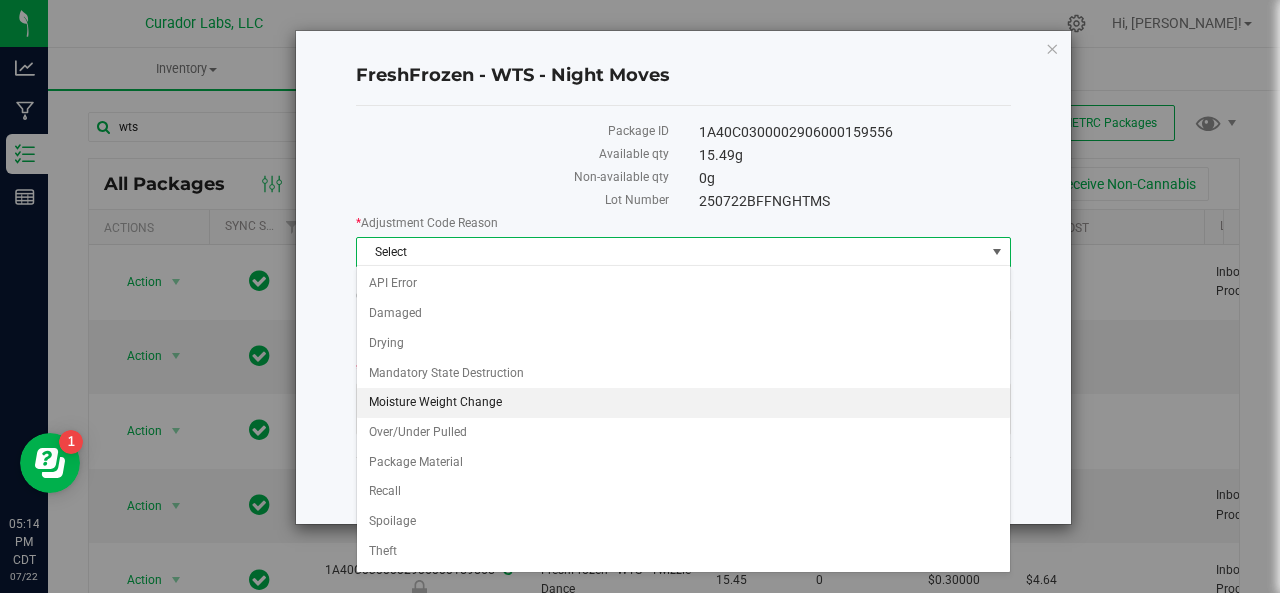 scroll, scrollTop: 48, scrollLeft: 0, axis: vertical 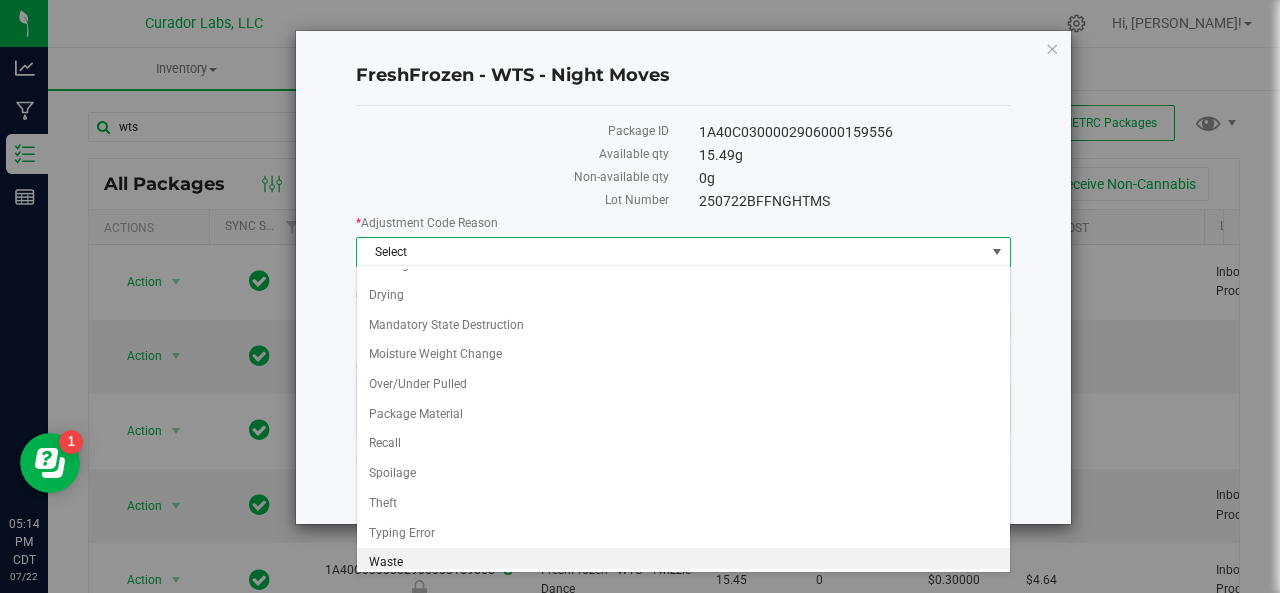 click on "Waste" at bounding box center (684, 563) 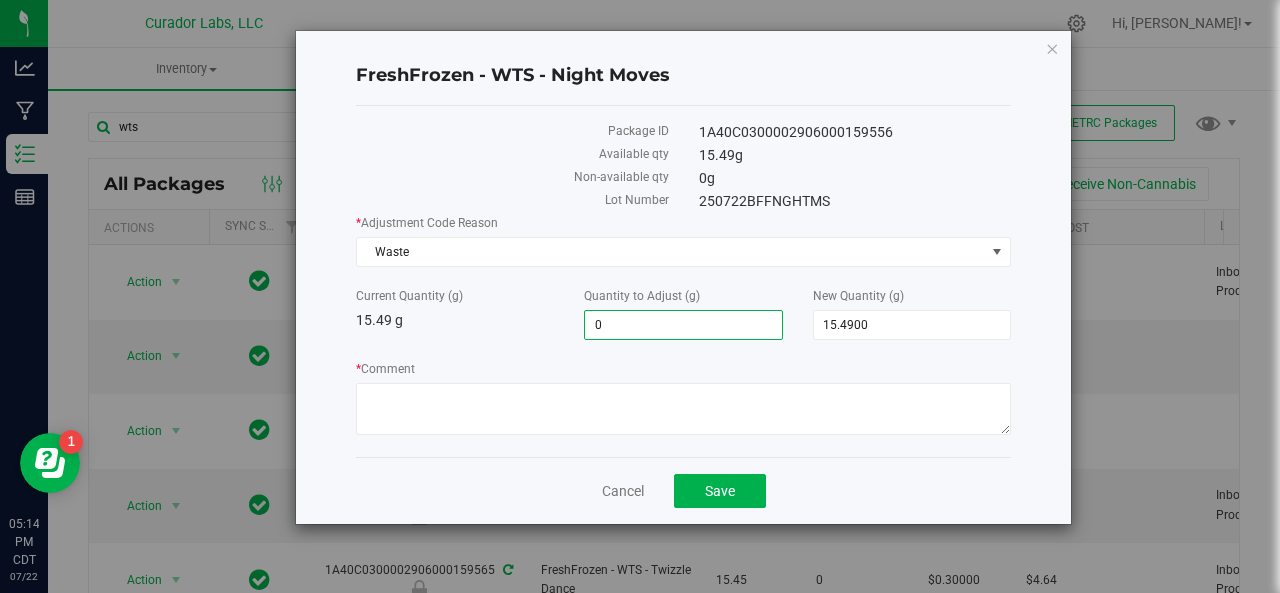 click on "0.0000 0" at bounding box center [683, 325] 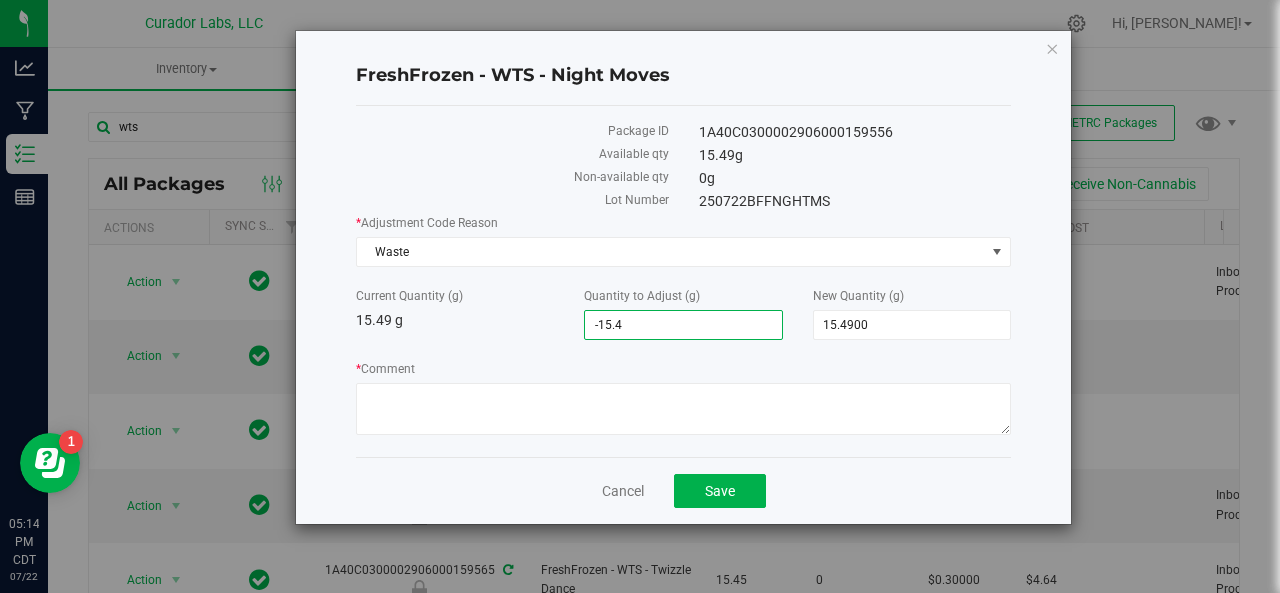 type on "-15.49" 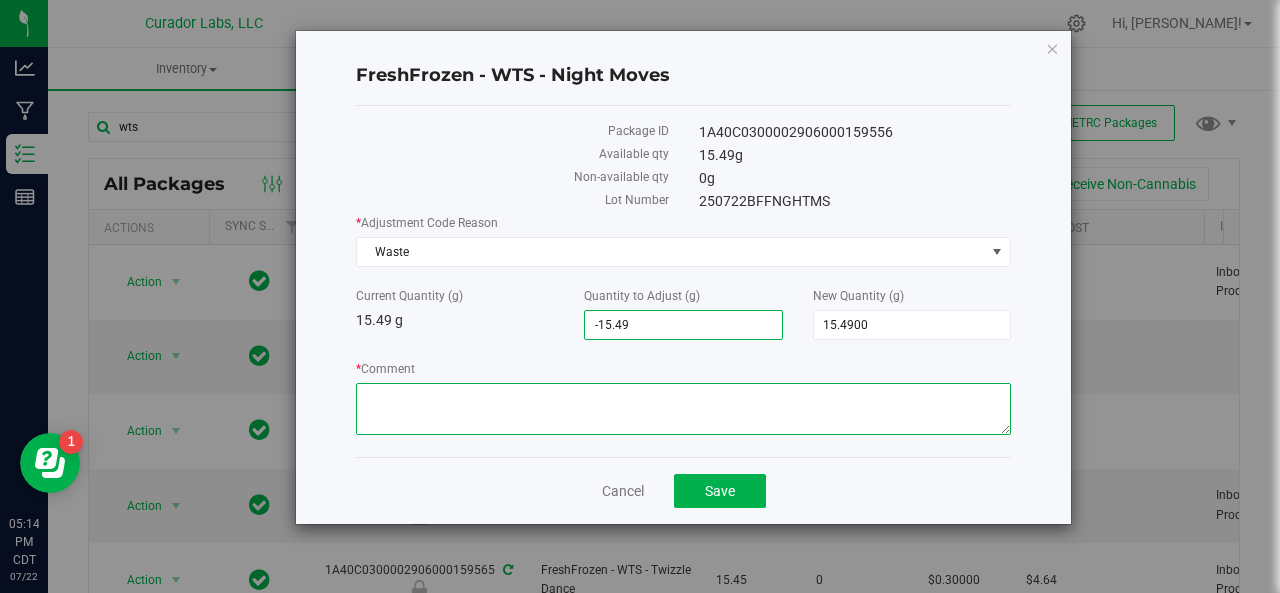 type on "-15.4900" 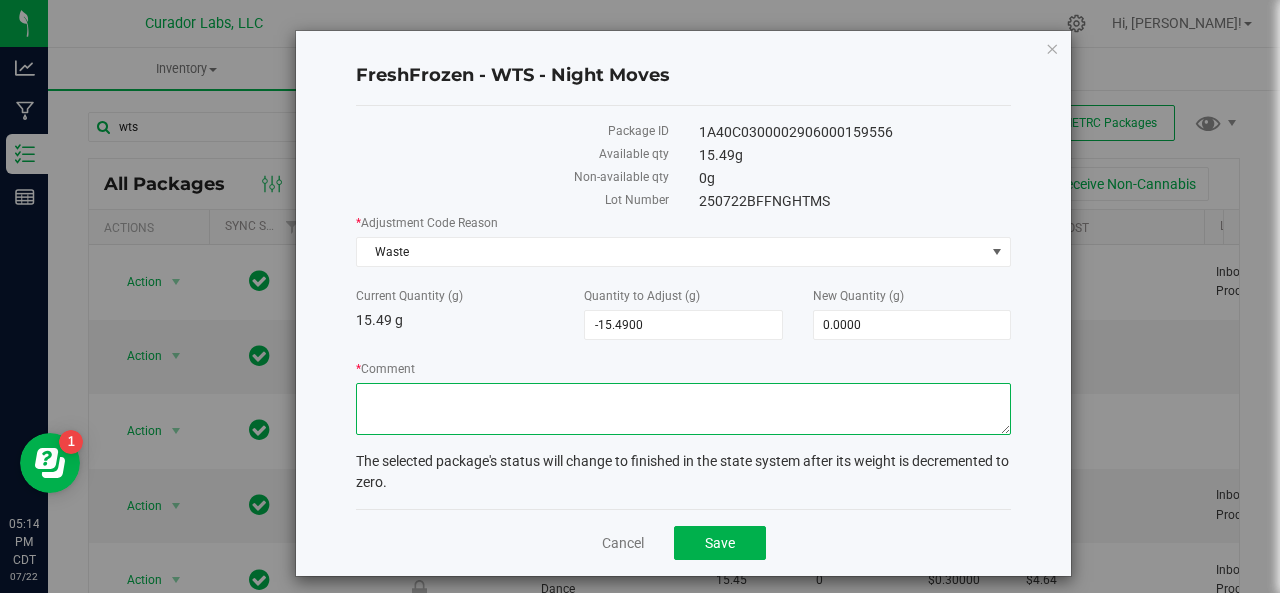 click on "*
Comment" at bounding box center [683, 409] 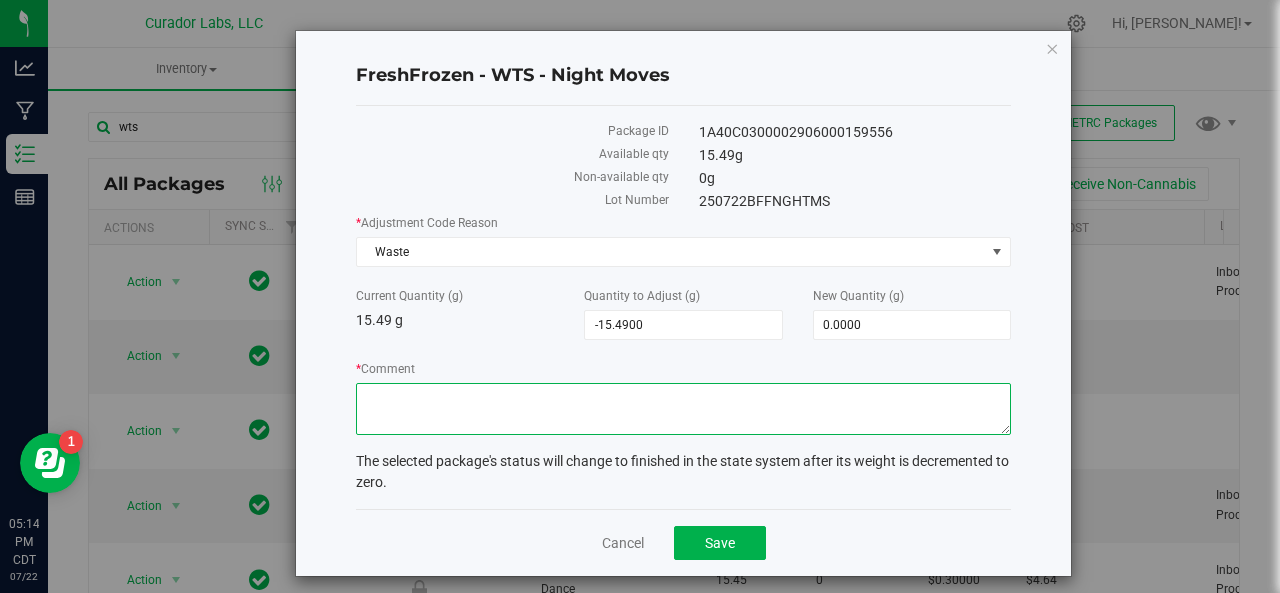 paste on "Used 15 grams for wash test material was soaked in ice water in a mason jar shook and then evaluated Process renders input material non consumable wasting with soil mix" 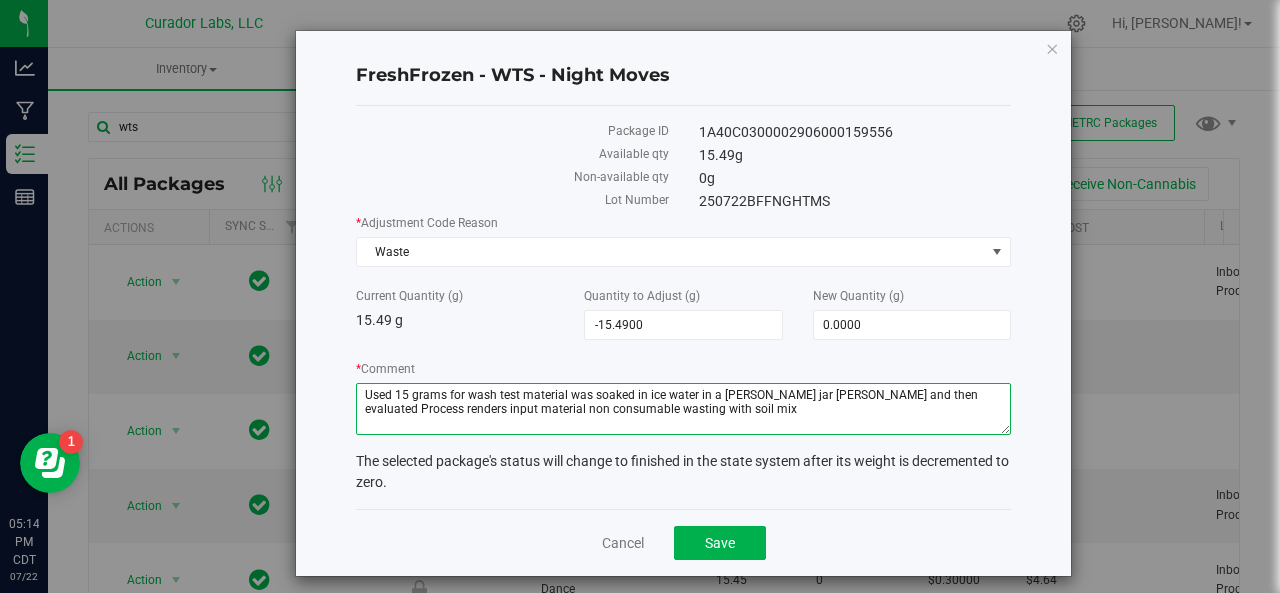 click on "*
Comment" at bounding box center [683, 409] 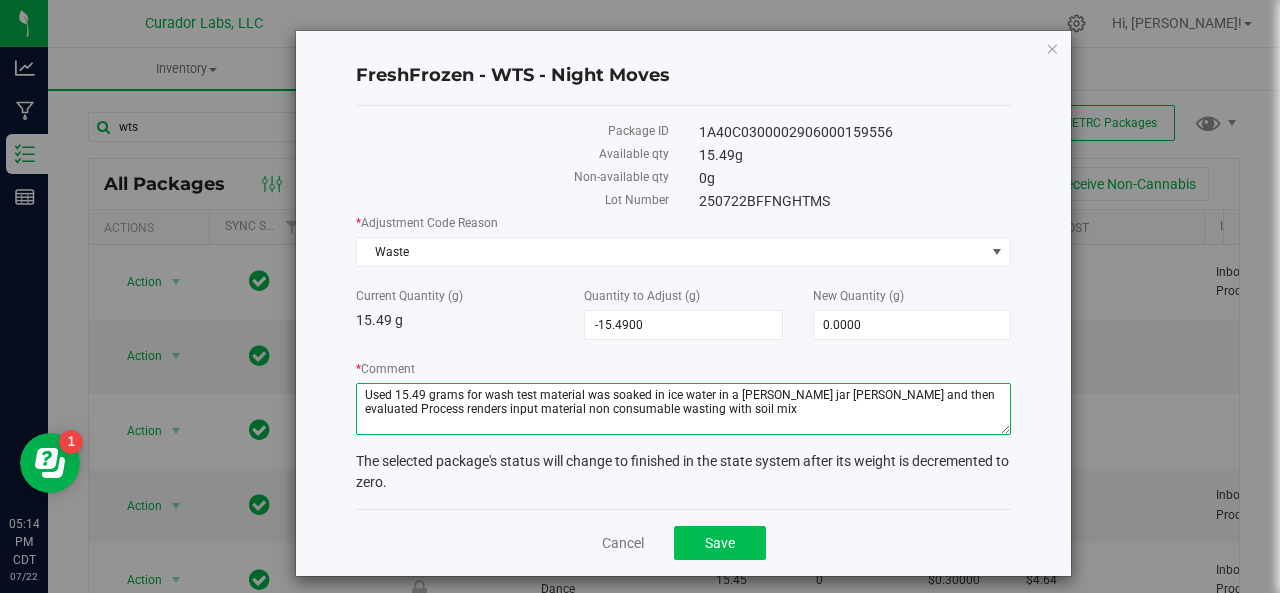 type on "Used 15.49 grams for wash test material was soaked in ice water in a mason jar shook and then evaluated Process renders input material non consumable wasting with soil mix" 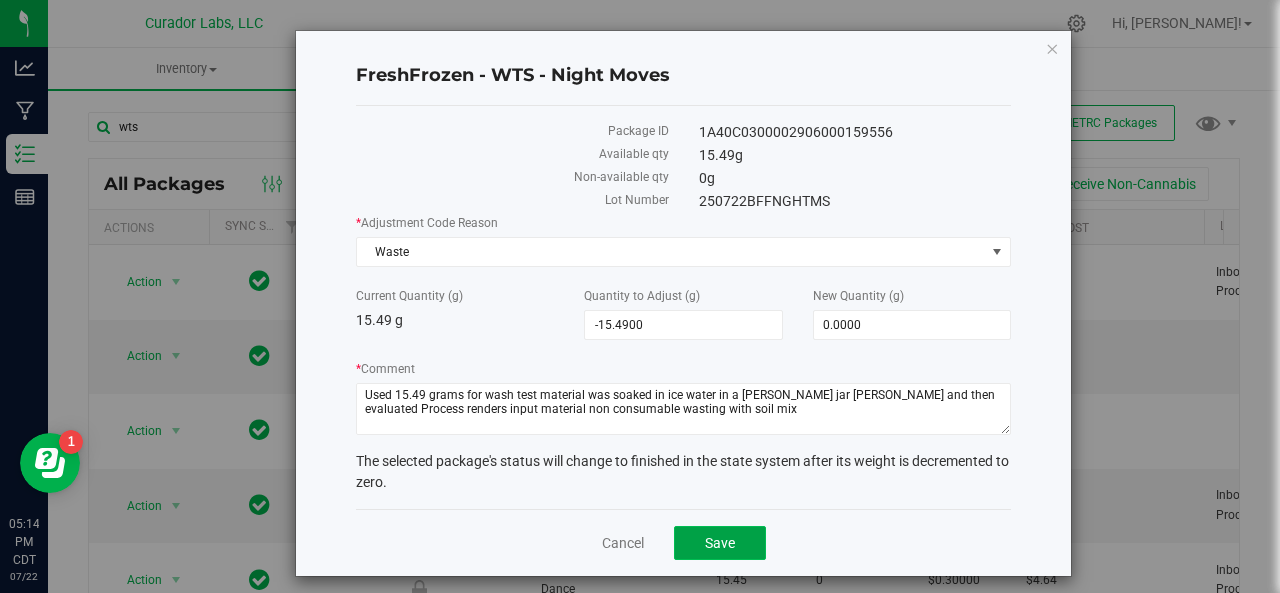 click on "Save" 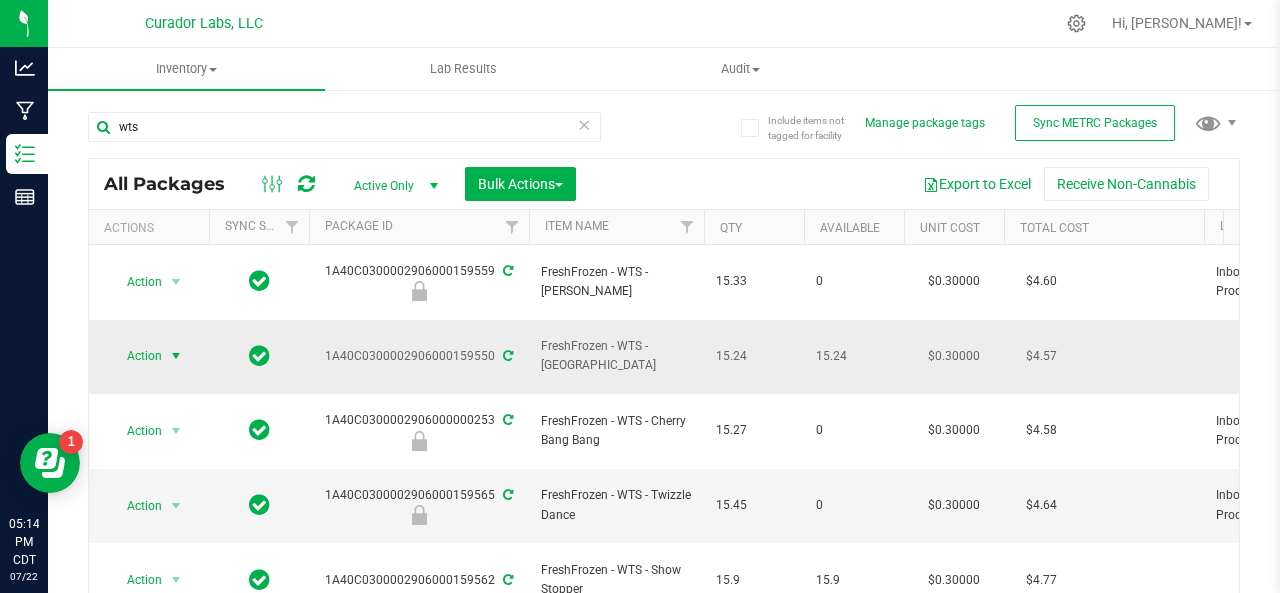 click on "Action" at bounding box center [136, 356] 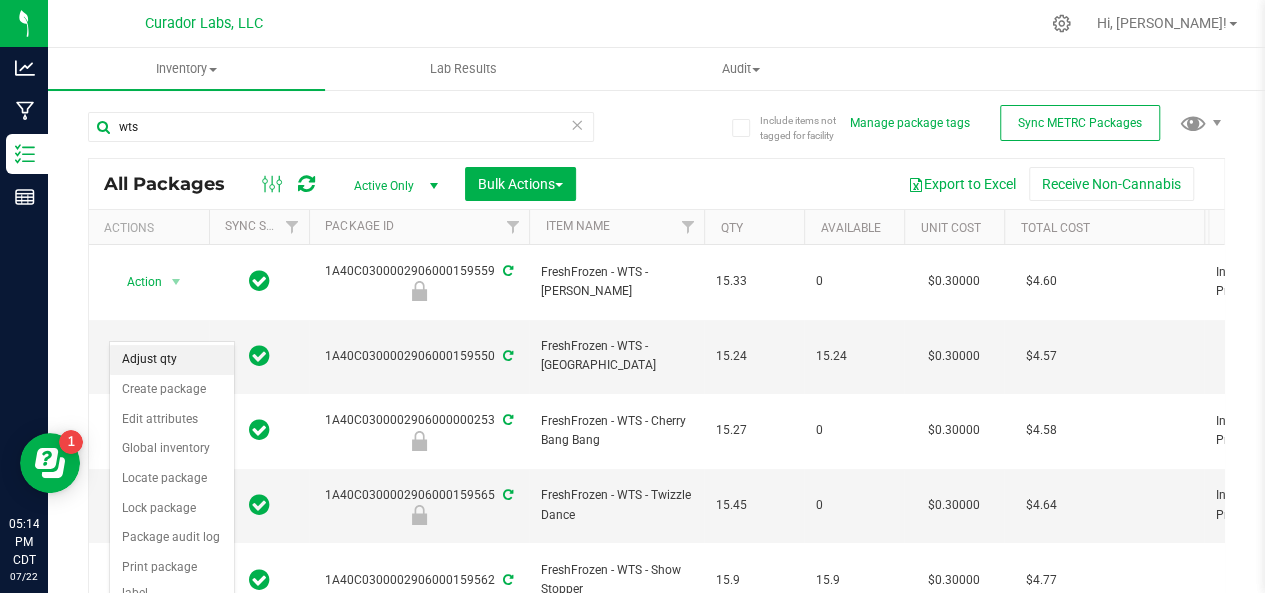 click on "Adjust qty" at bounding box center [172, 360] 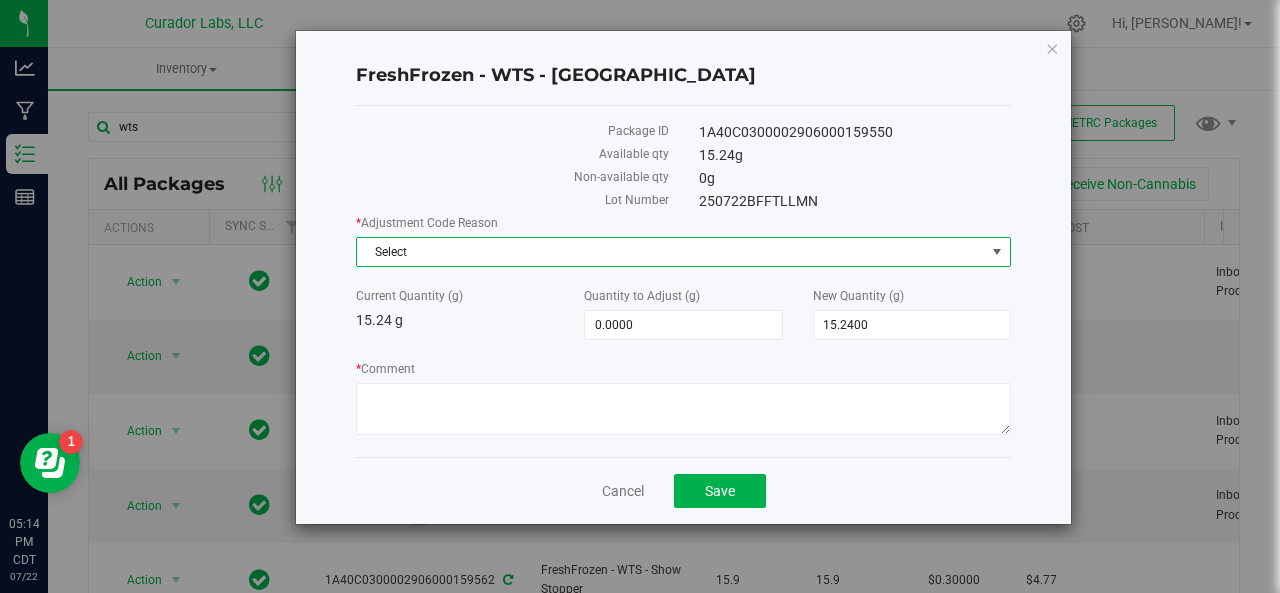 click on "Select" at bounding box center [671, 252] 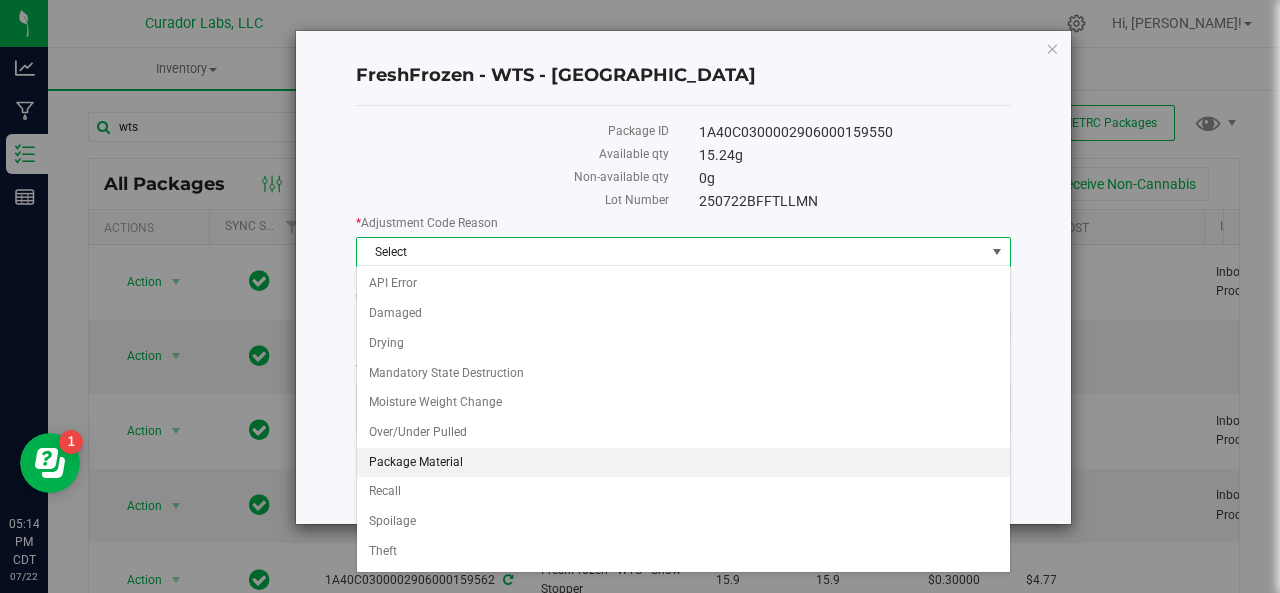 scroll, scrollTop: 48, scrollLeft: 0, axis: vertical 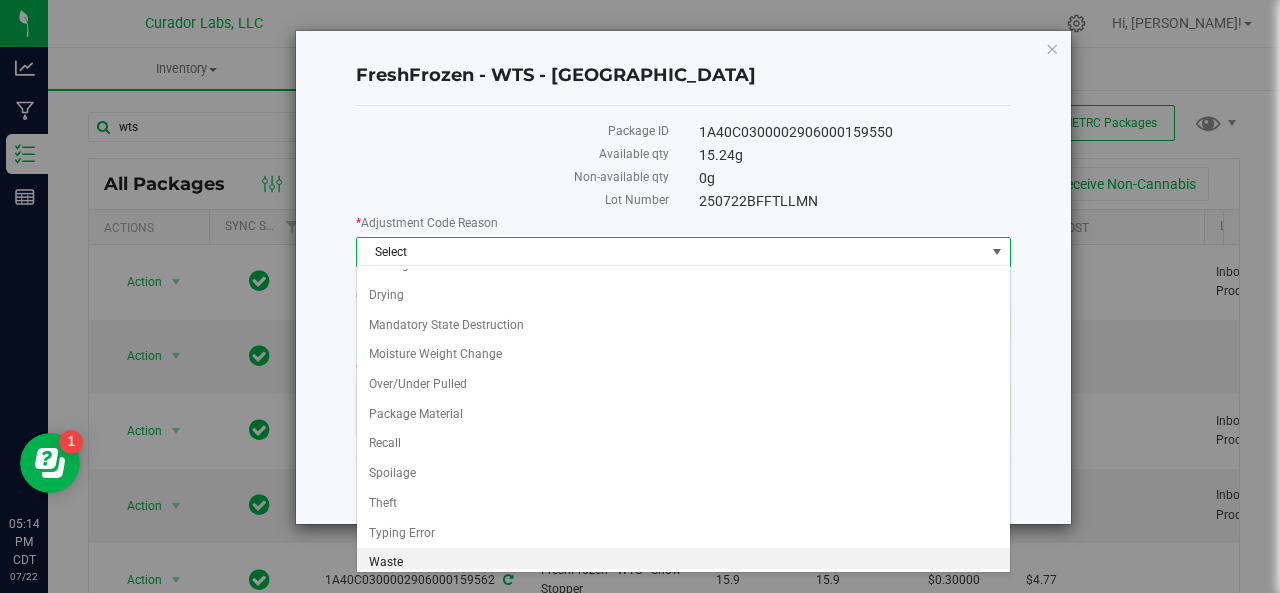click on "Waste" at bounding box center (684, 563) 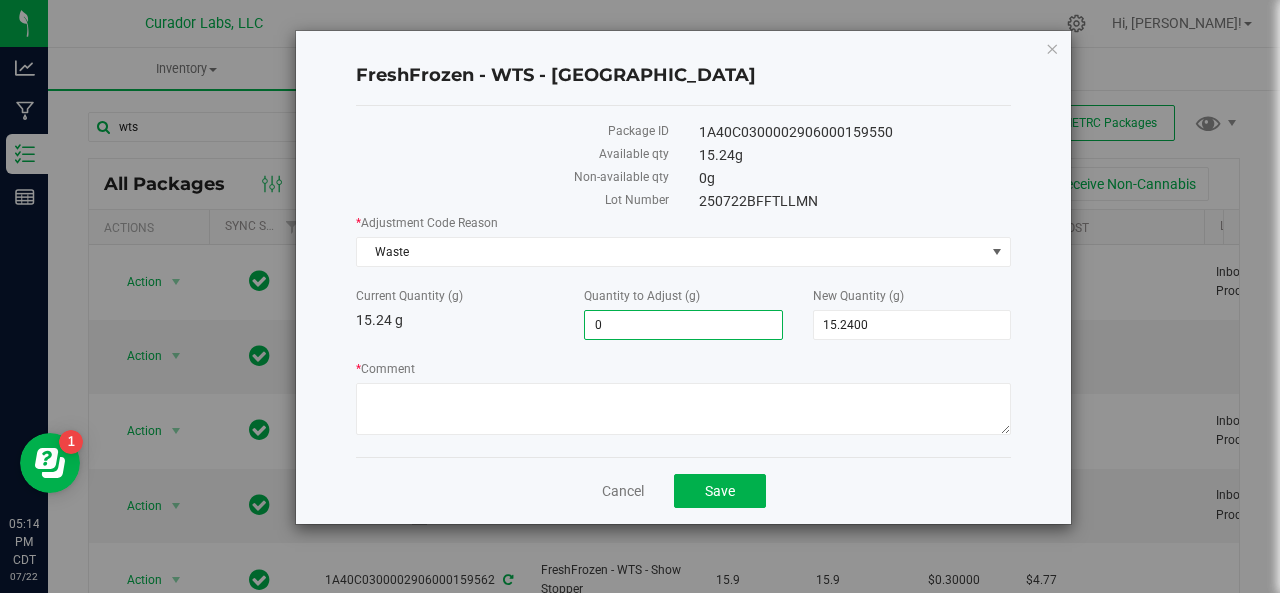 click on "0.0000 0" at bounding box center [683, 325] 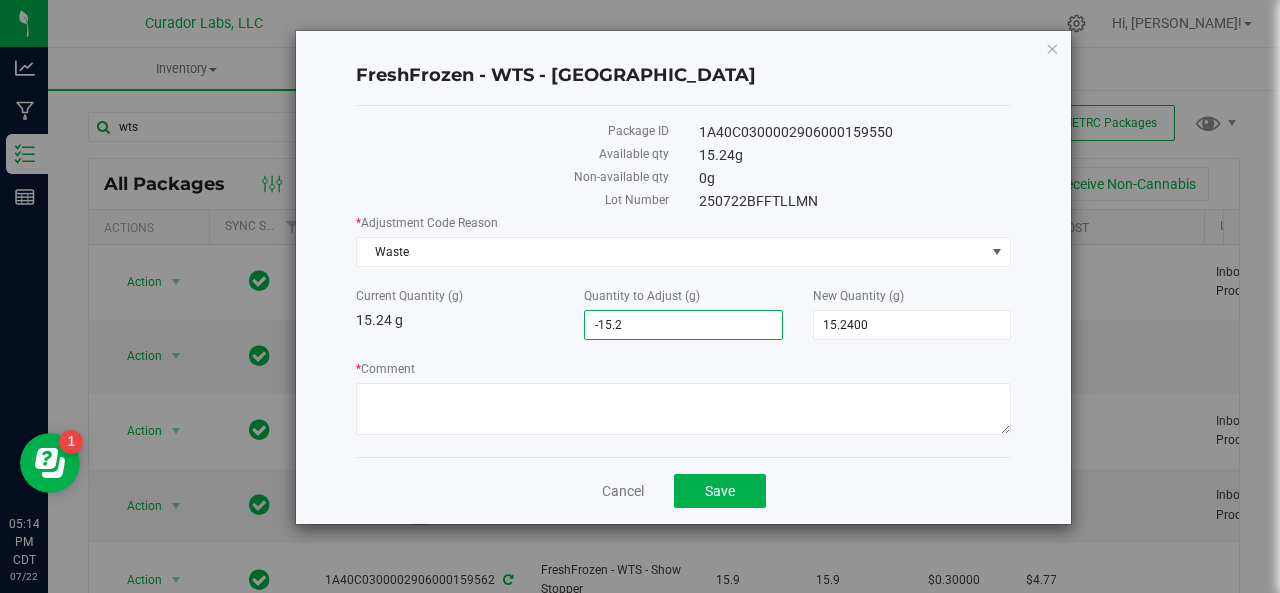 type on "-15.24" 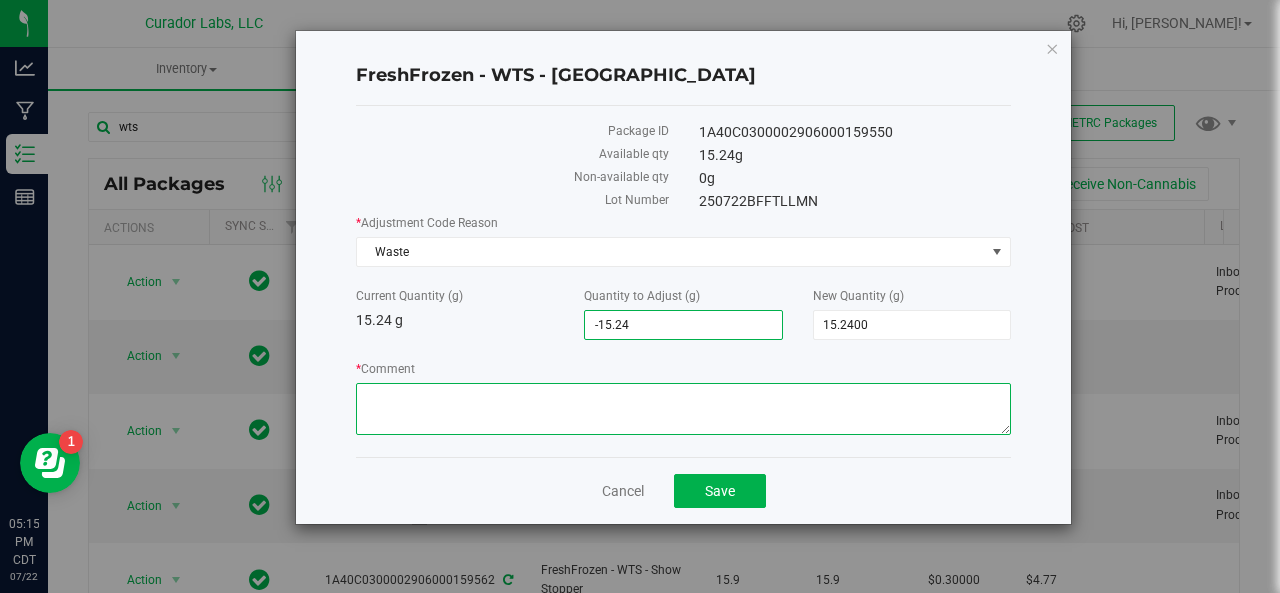 type on "-15.2400" 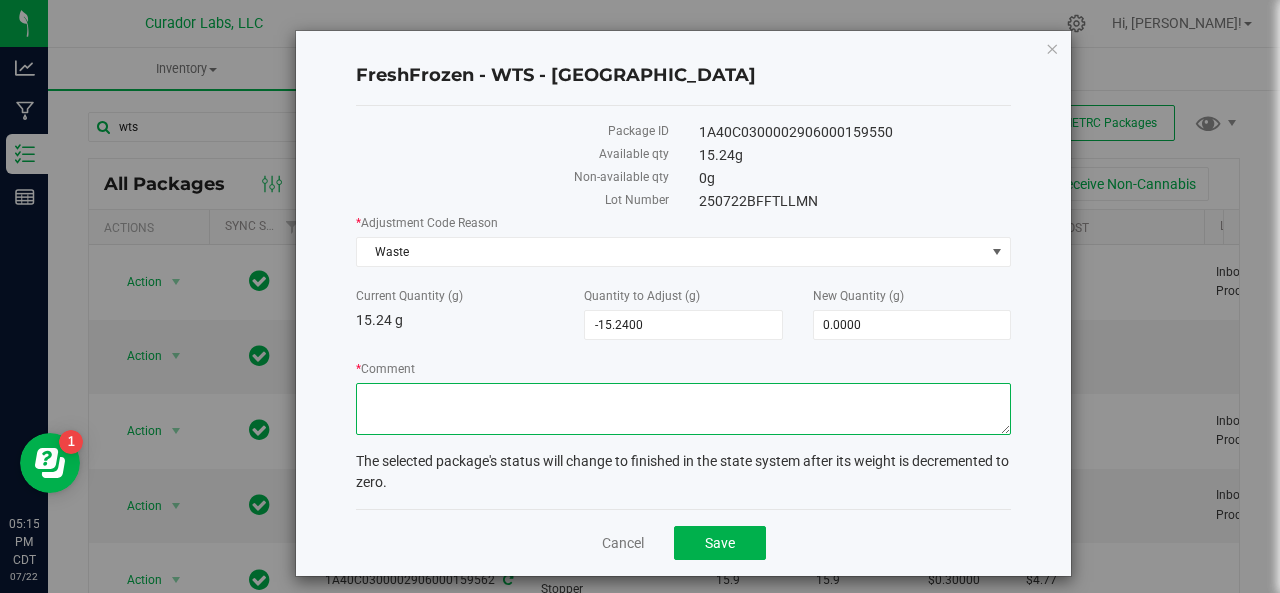 click on "*
Comment" at bounding box center (683, 409) 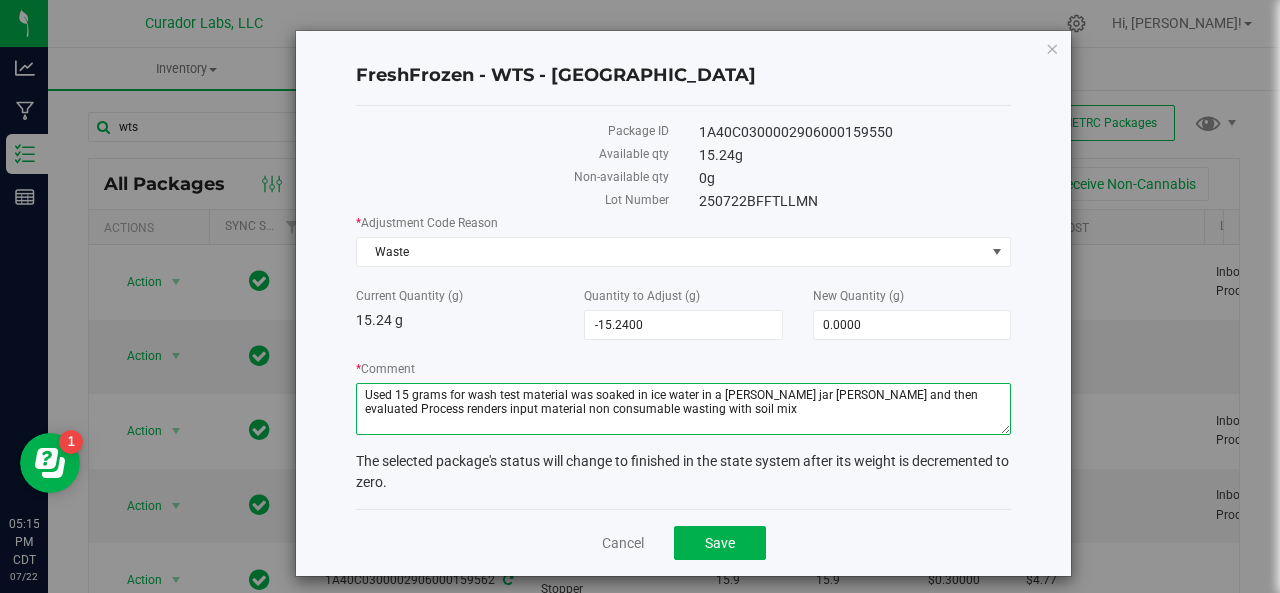 click on "*
Comment" at bounding box center (683, 409) 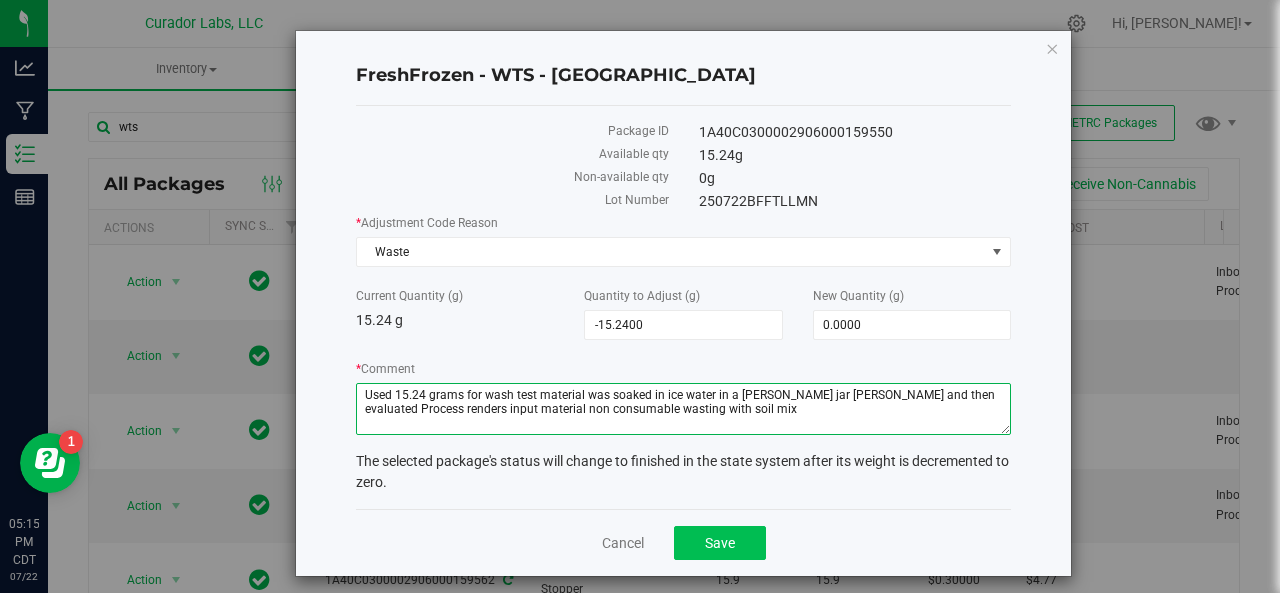 type on "Used 15.24 grams for wash test material was soaked in ice water in a mason jar shook and then evaluated Process renders input material non consumable wasting with soil mix" 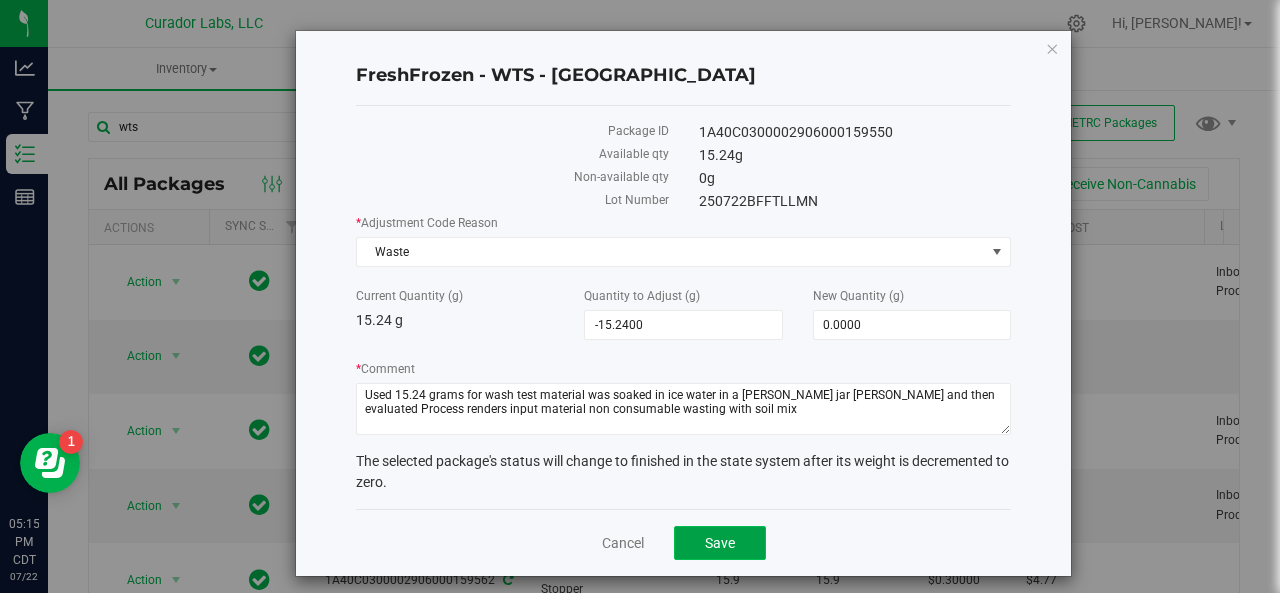 click on "Save" 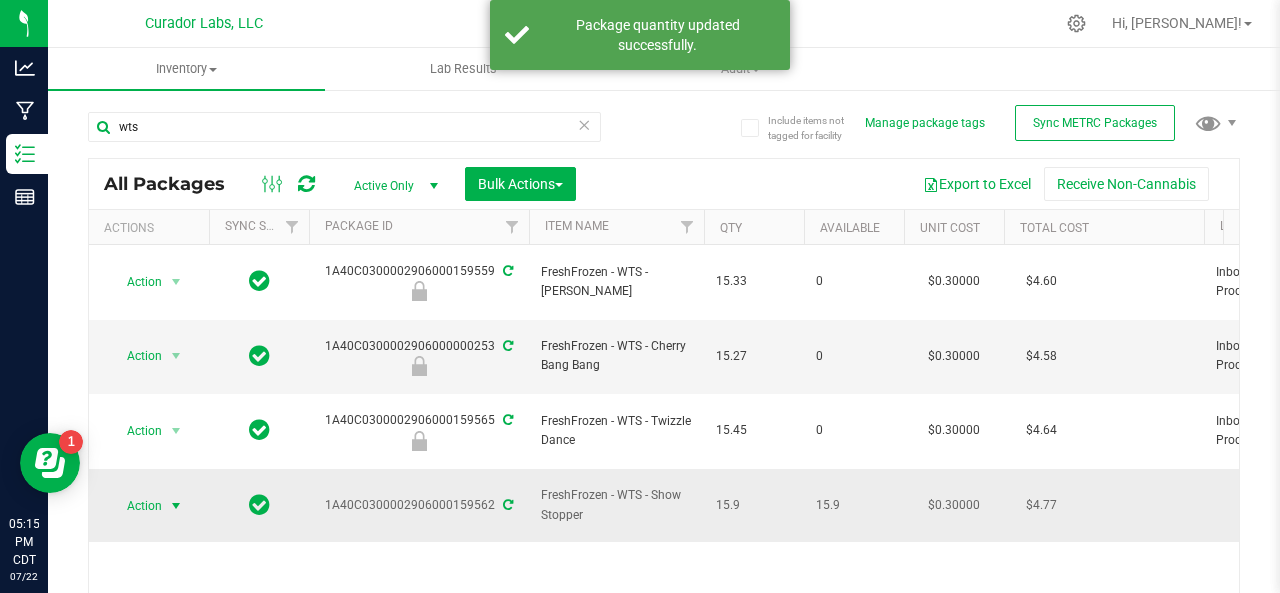 click on "Action" at bounding box center (136, 506) 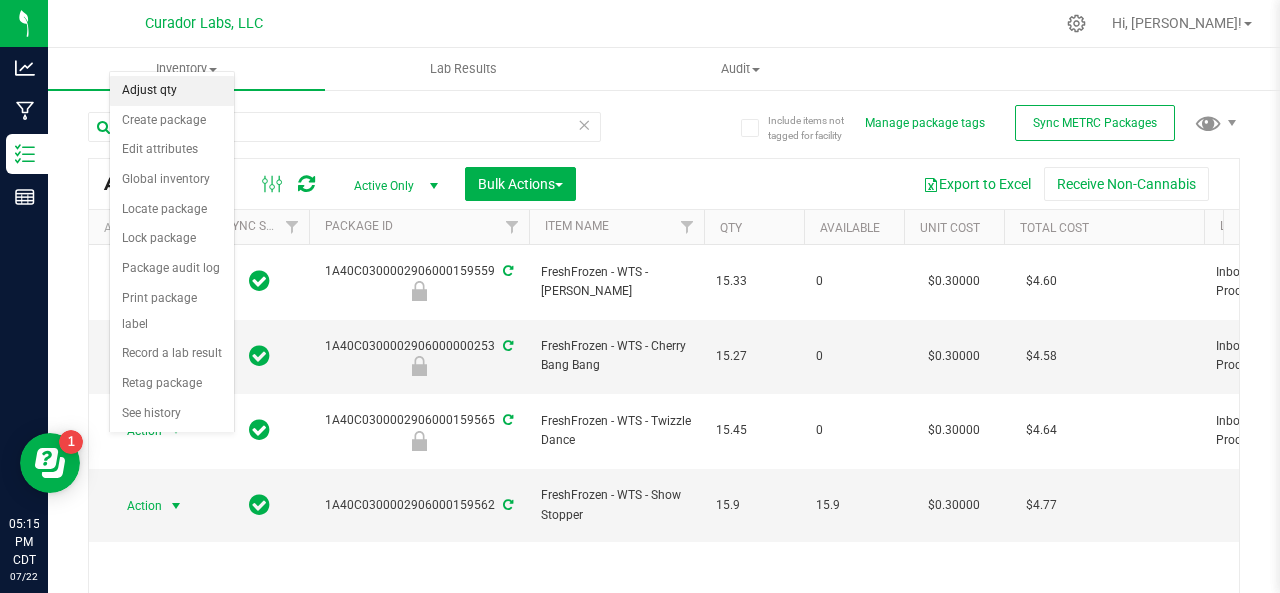 click on "Adjust qty" at bounding box center (172, 91) 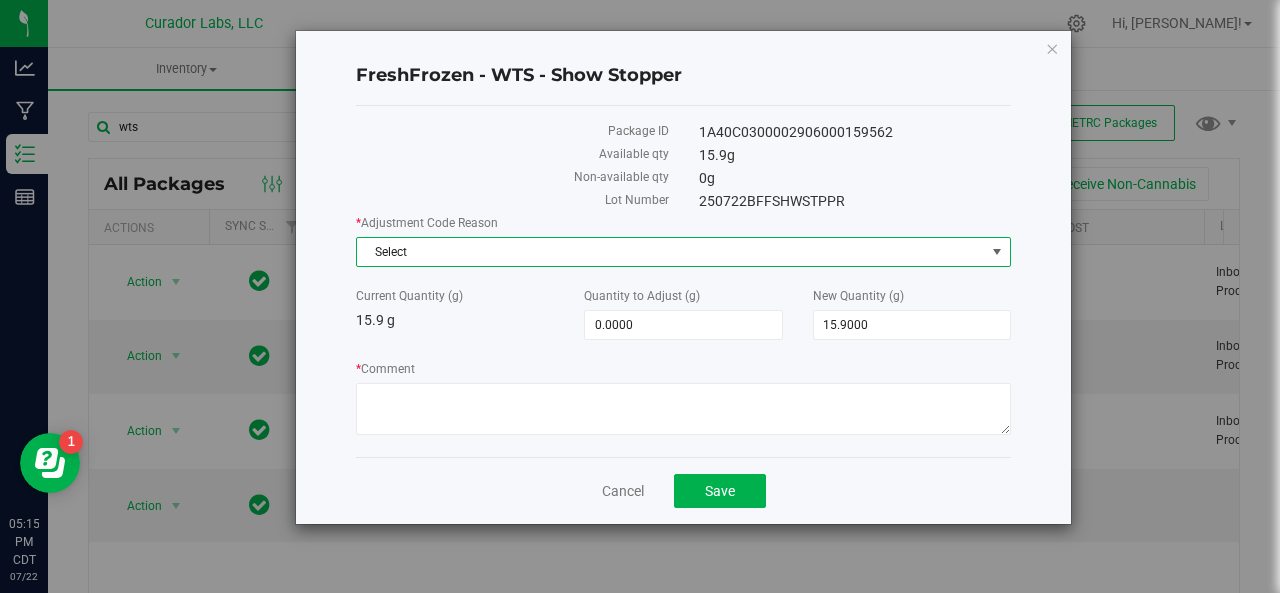 click on "Select" at bounding box center [671, 252] 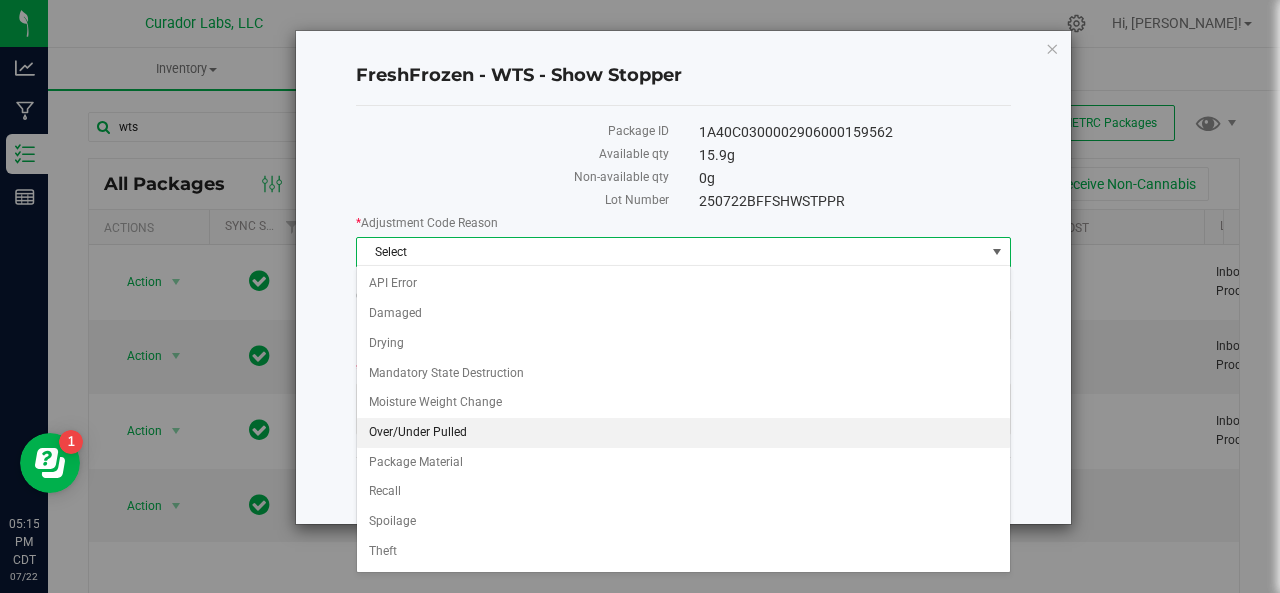 scroll, scrollTop: 48, scrollLeft: 0, axis: vertical 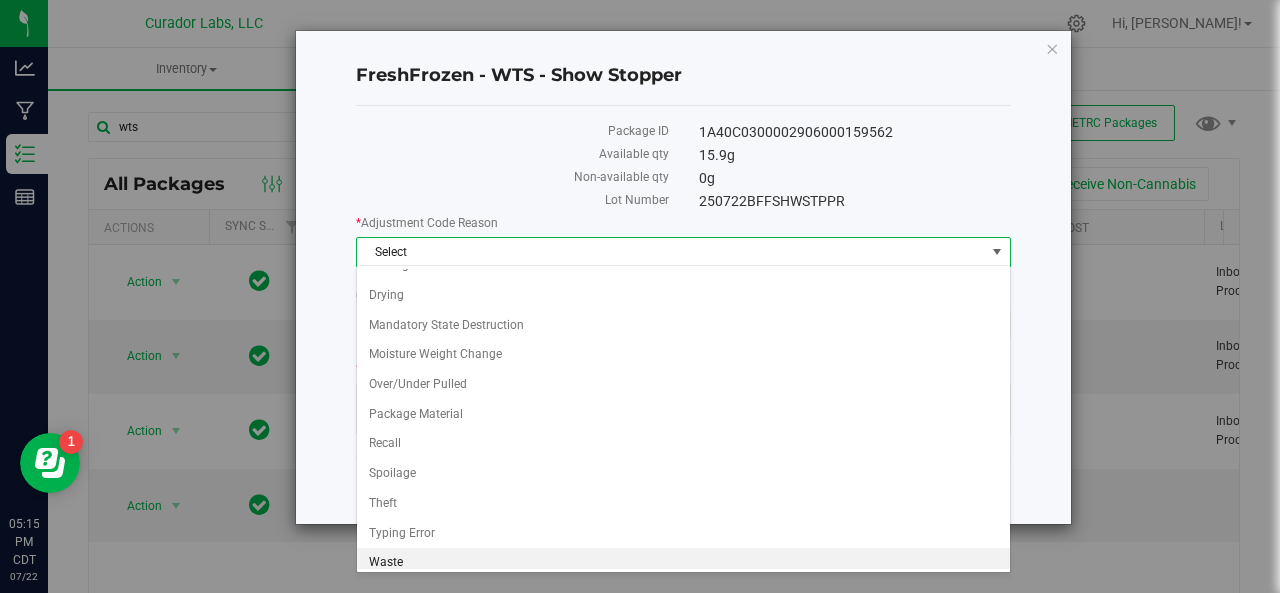 click on "Waste" at bounding box center [684, 563] 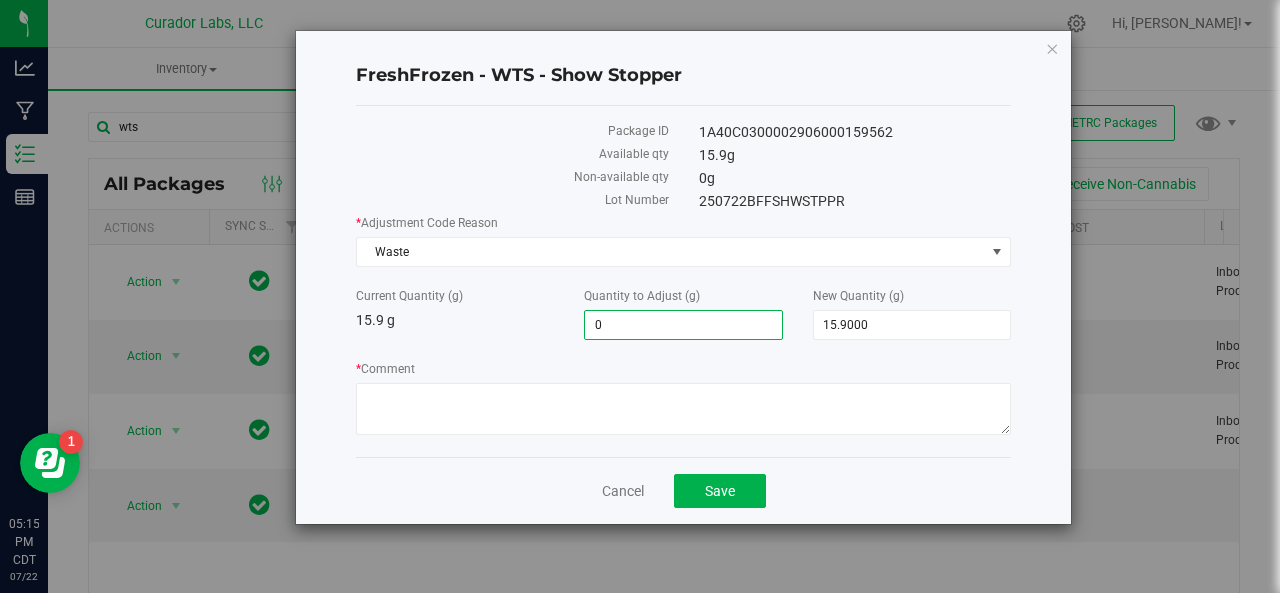 click on "0.0000 0" at bounding box center [683, 325] 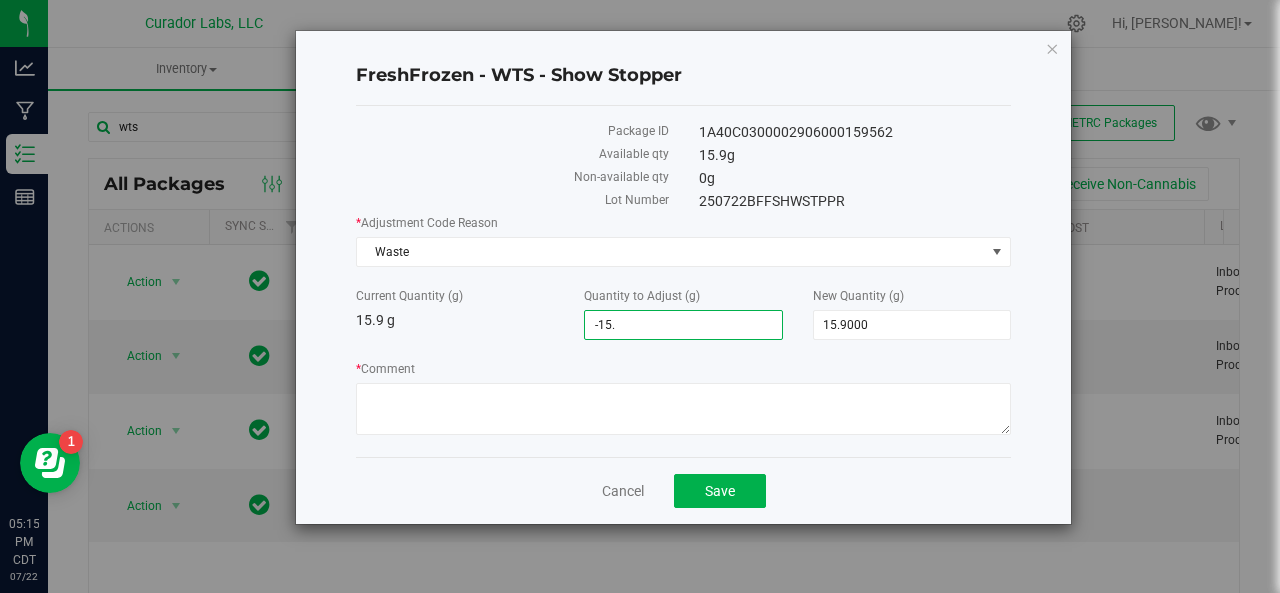 type on "-15.9" 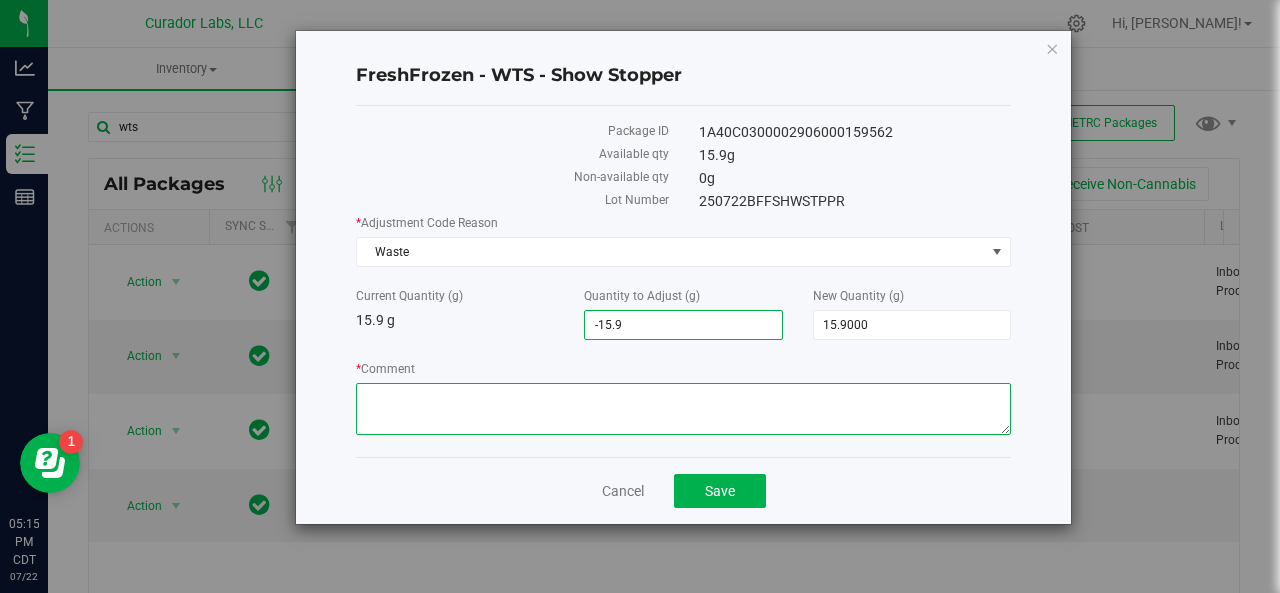 type on "-15.9000" 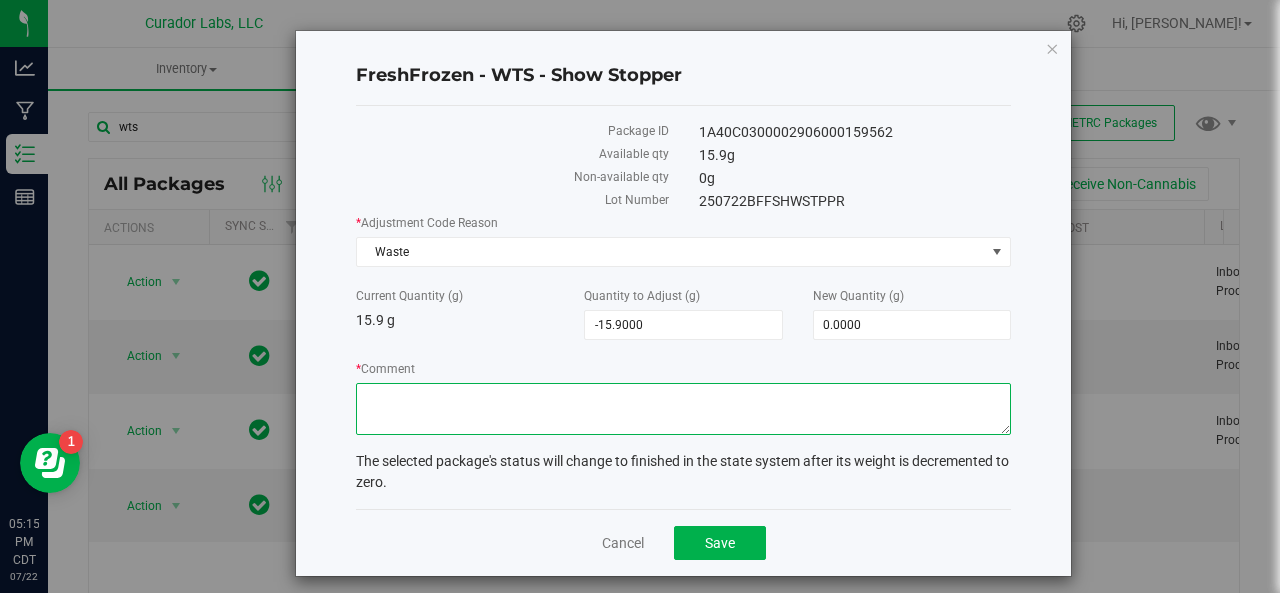 click on "*
Comment" at bounding box center [683, 409] 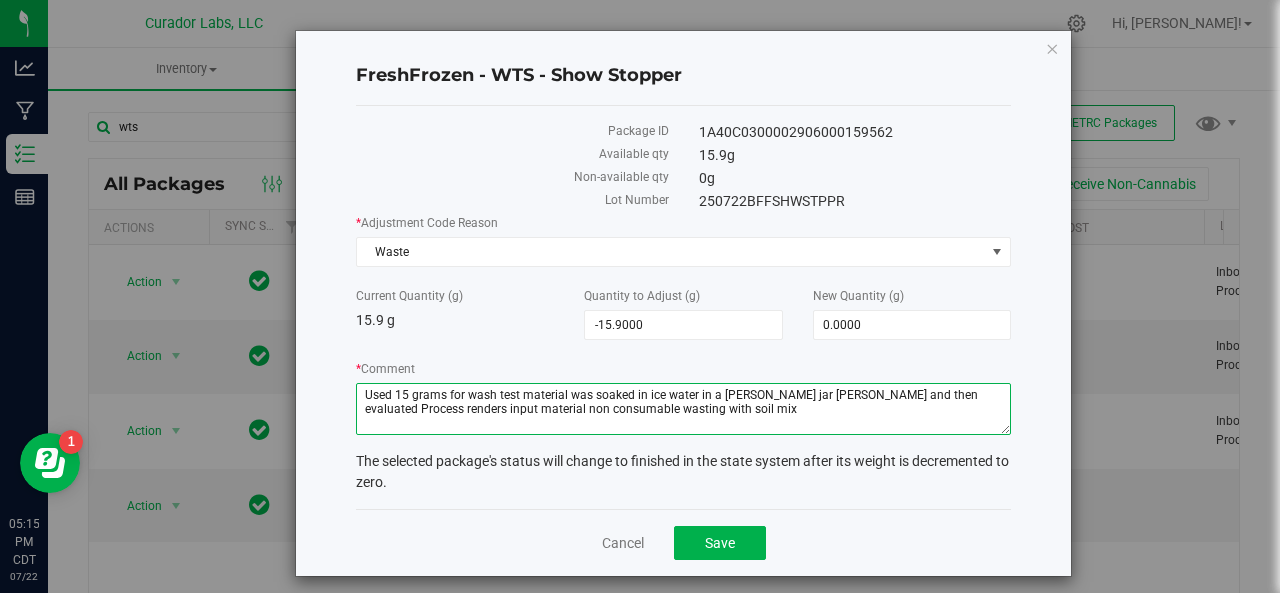 click on "*
Comment" at bounding box center [683, 409] 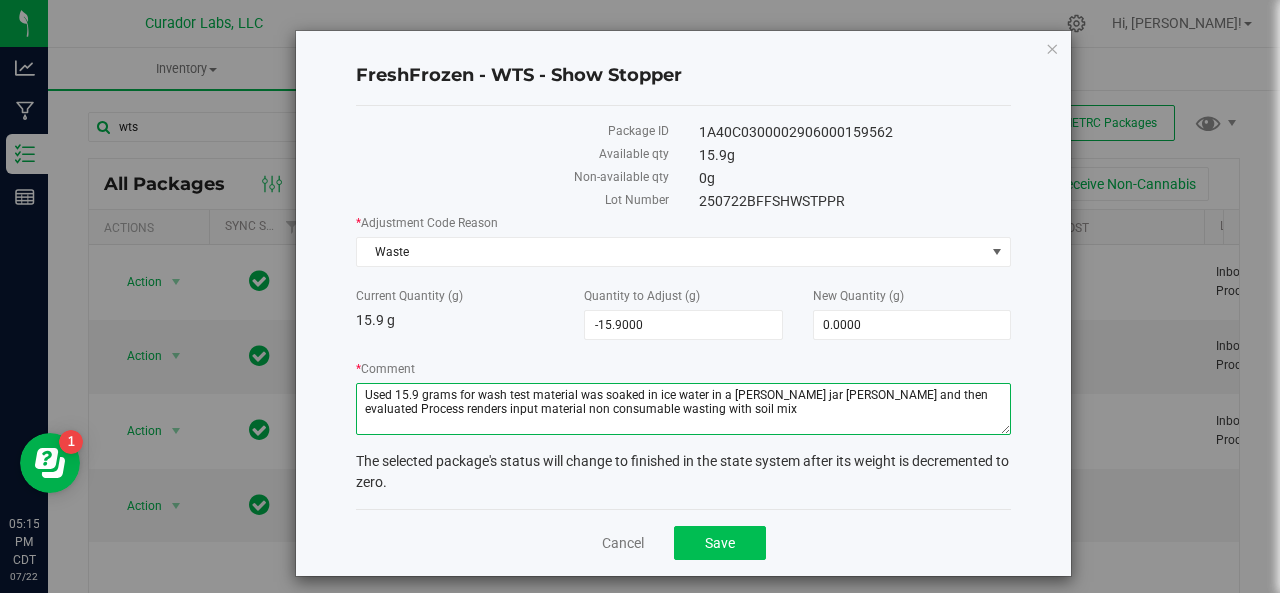 type on "Used 15.9 grams for wash test material was soaked in ice water in a mason jar shook and then evaluated Process renders input material non consumable wasting with soil mix" 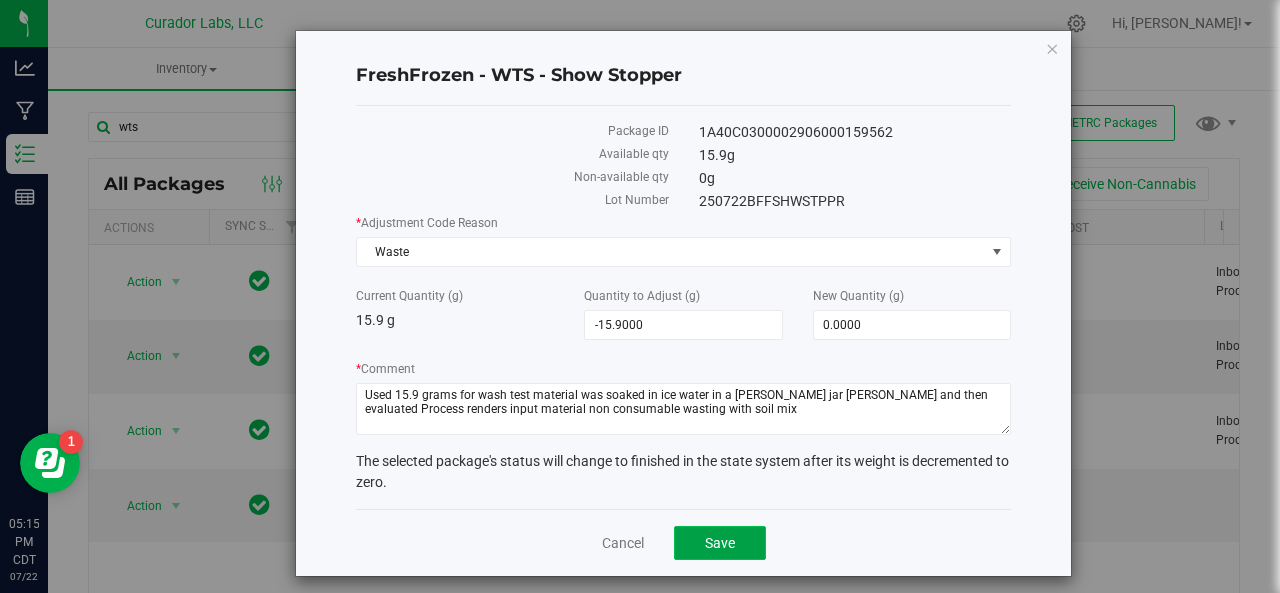 click on "Save" 